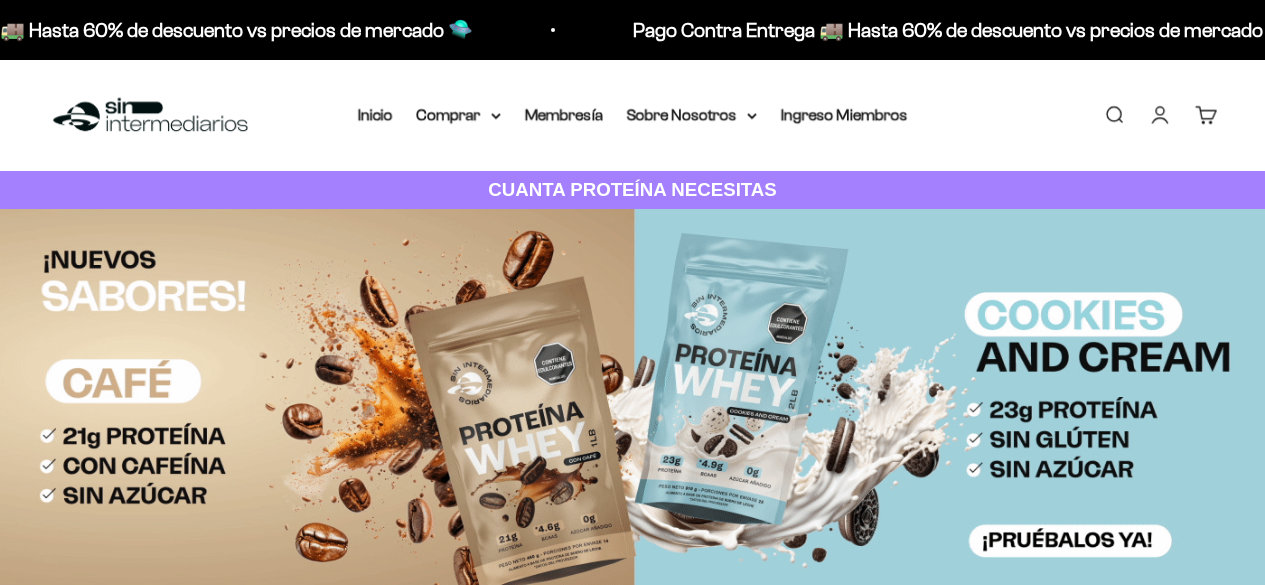 scroll, scrollTop: 0, scrollLeft: 0, axis: both 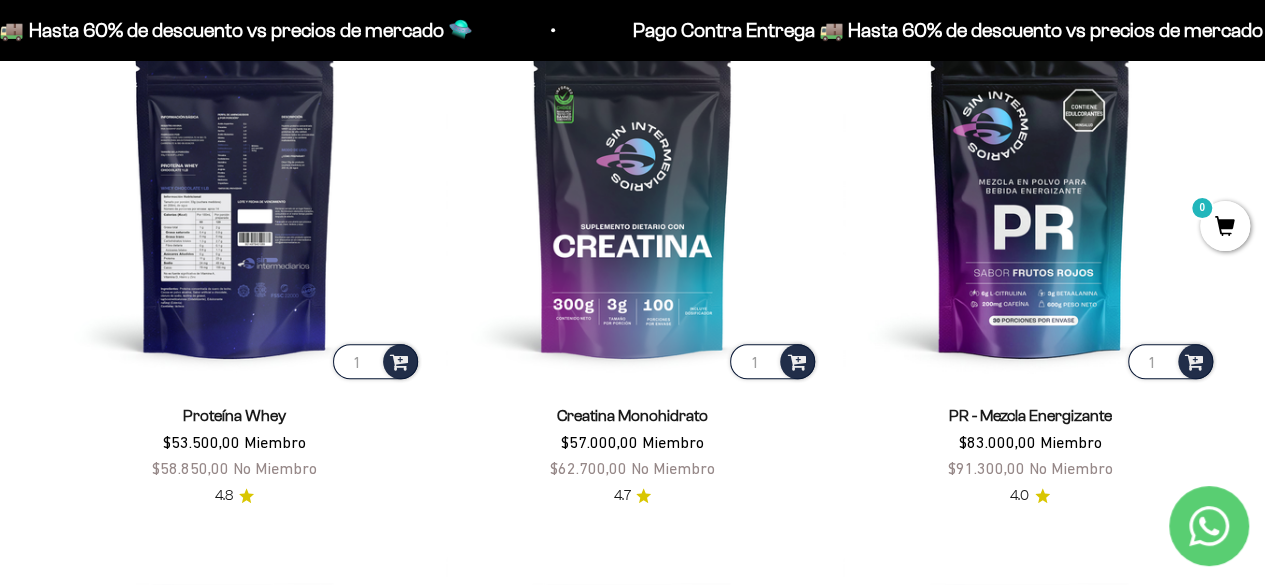 click at bounding box center (235, 196) 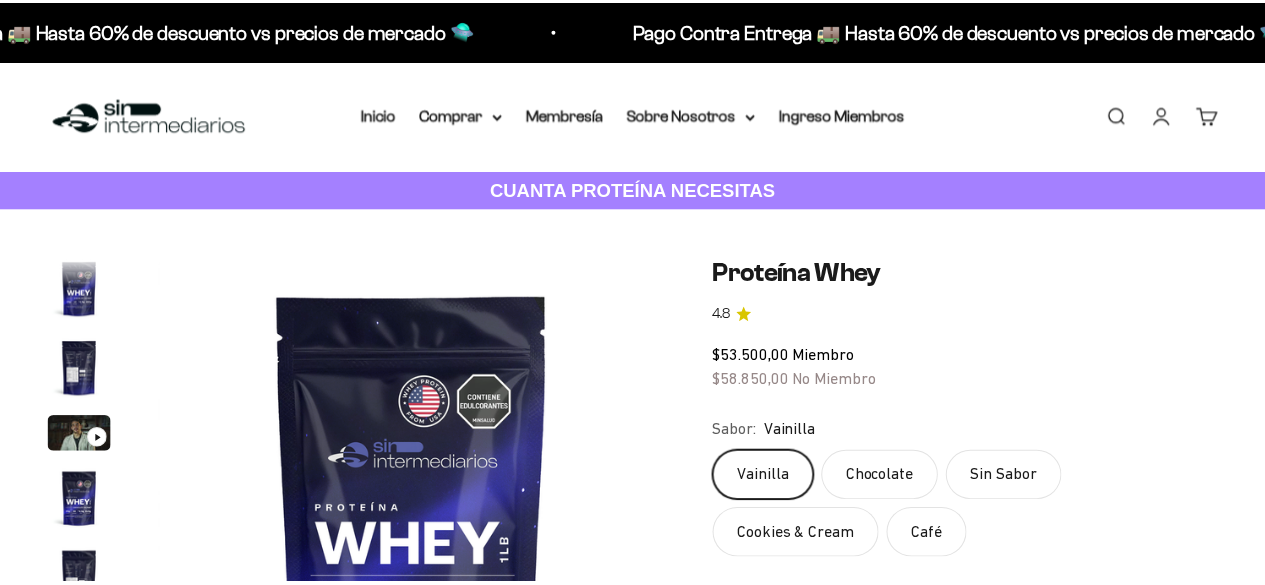 scroll, scrollTop: 0, scrollLeft: 0, axis: both 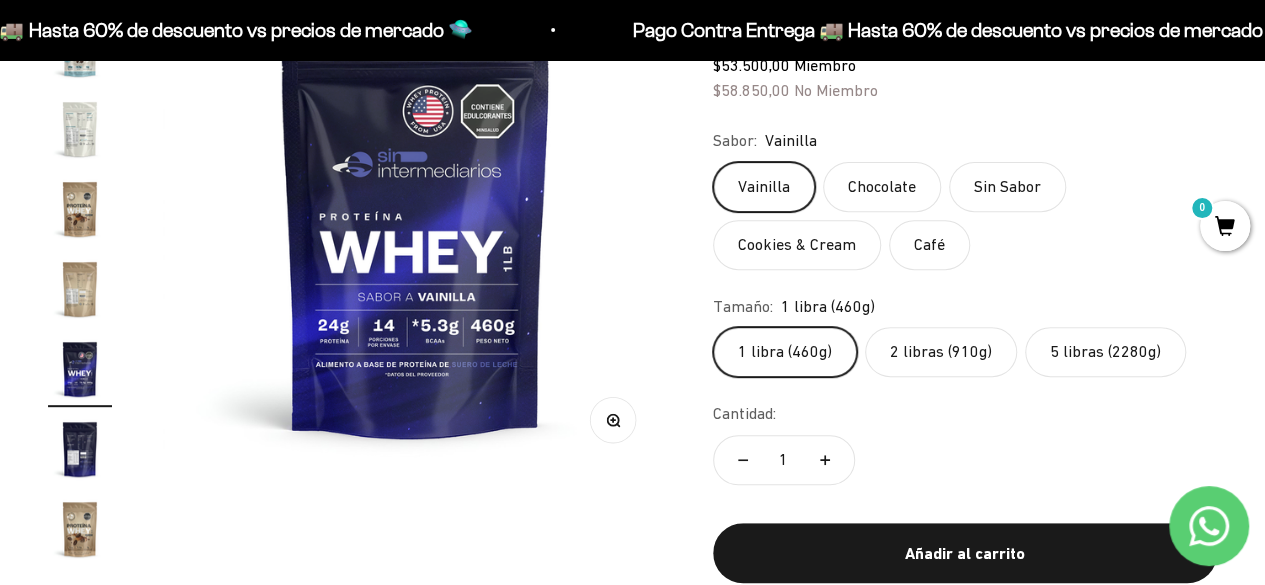 drag, startPoint x: 1279, startPoint y: 39, endPoint x: 1278, endPoint y: 70, distance: 31.016125 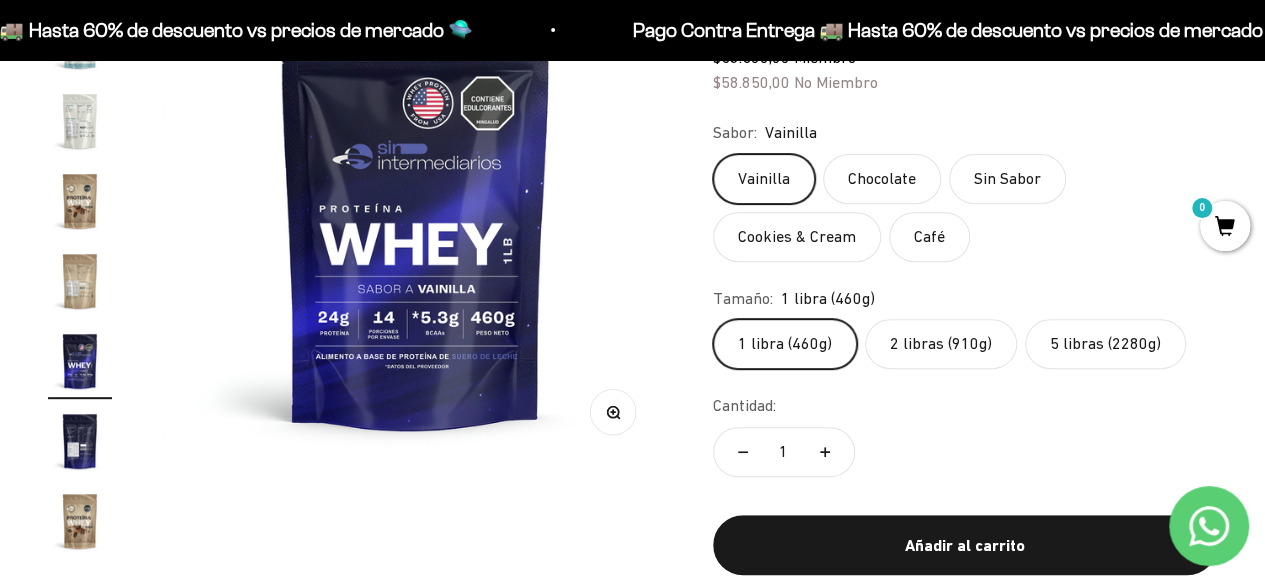 click on "2 libras (910g)" 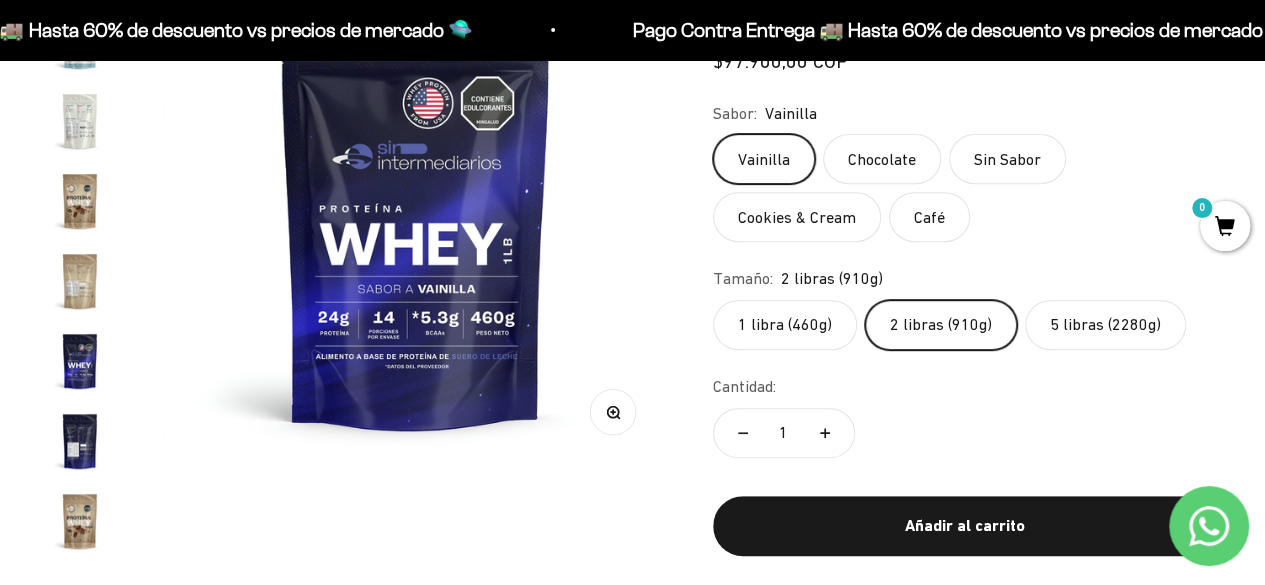 scroll, scrollTop: 0, scrollLeft: 2582, axis: horizontal 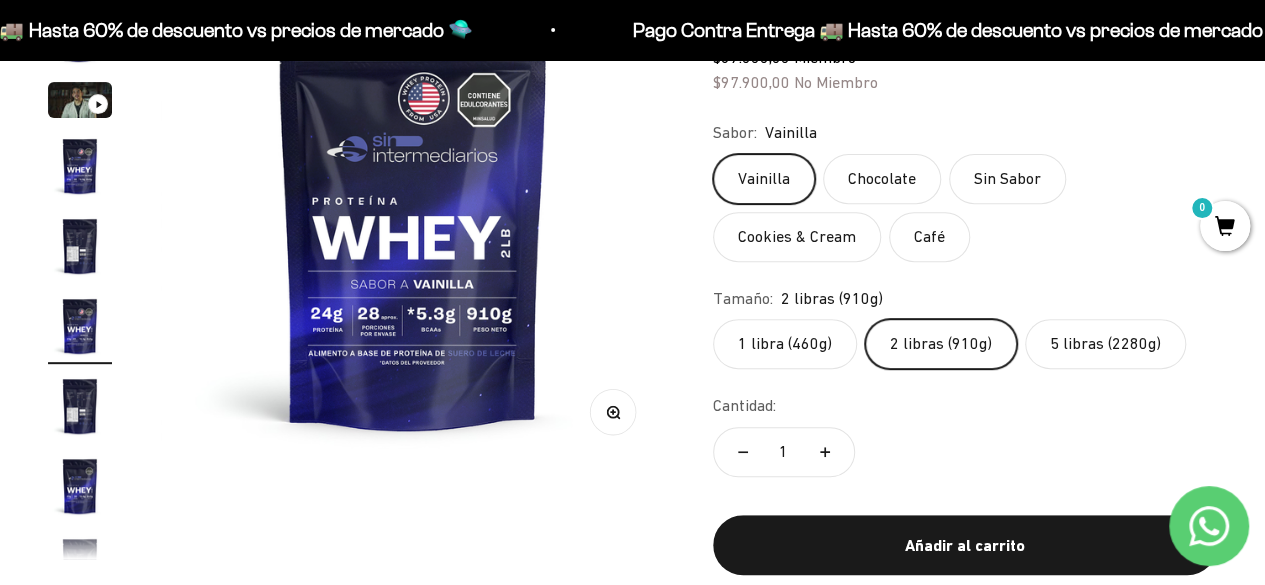 click on "5 libras (2280g)" 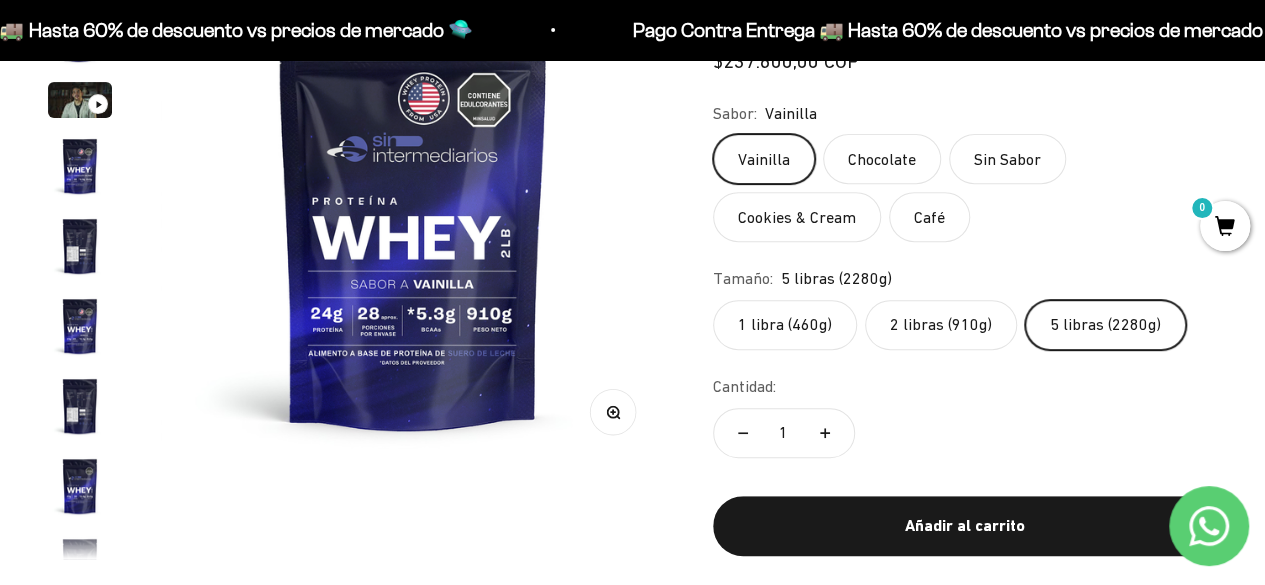 scroll, scrollTop: 0, scrollLeft: 4647, axis: horizontal 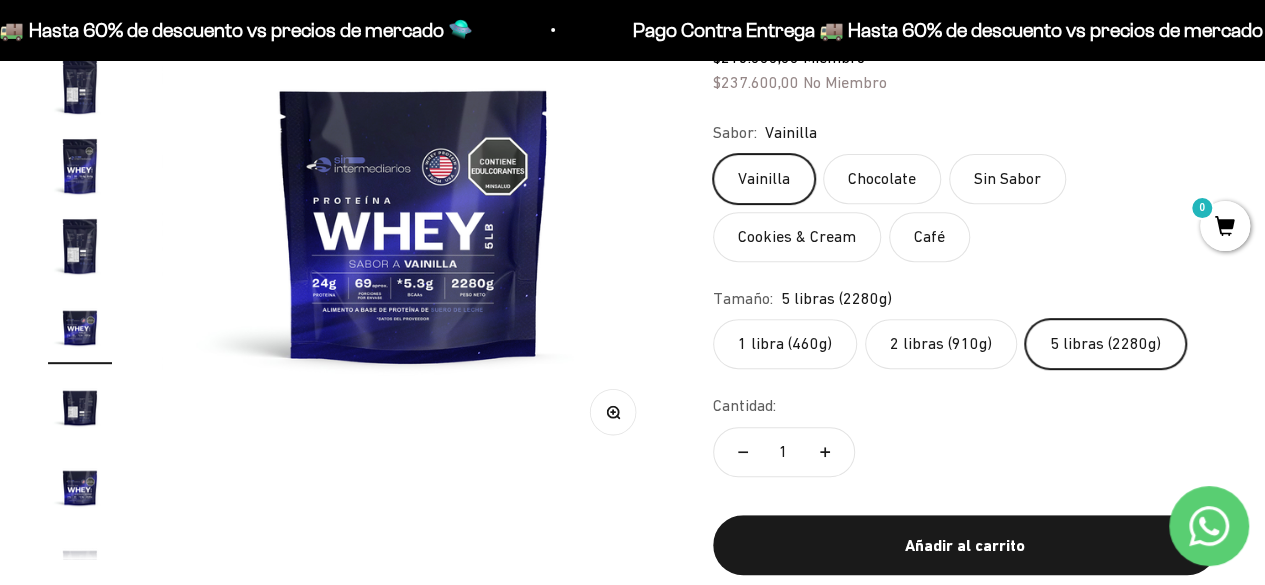 click on "1 libra (460g)" 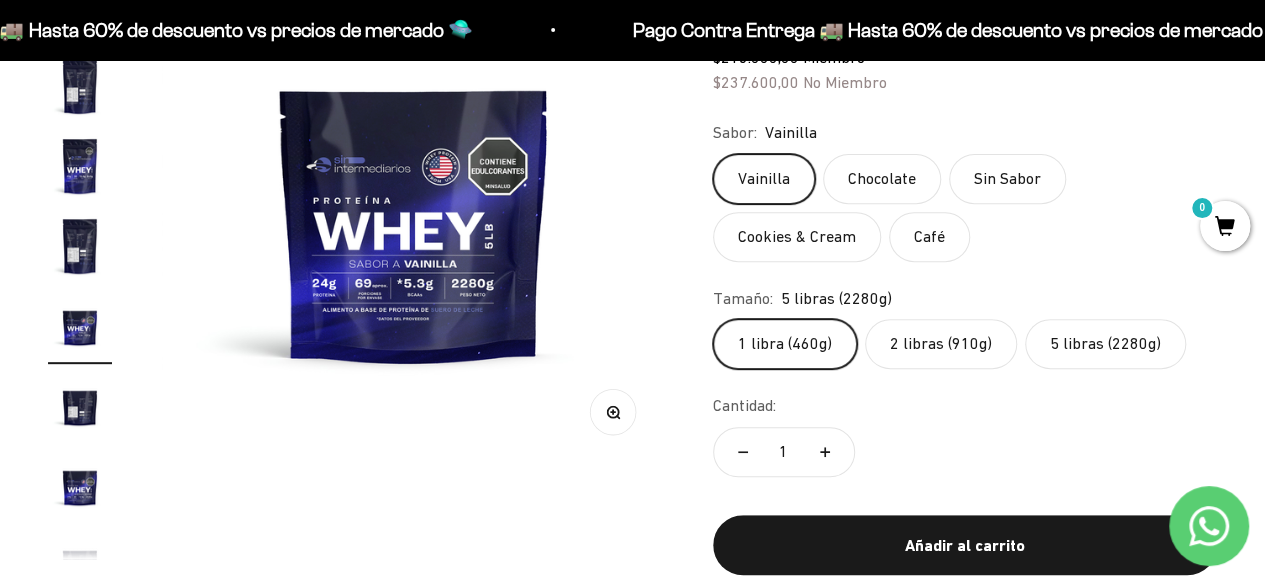 scroll, scrollTop: 0, scrollLeft: 8778, axis: horizontal 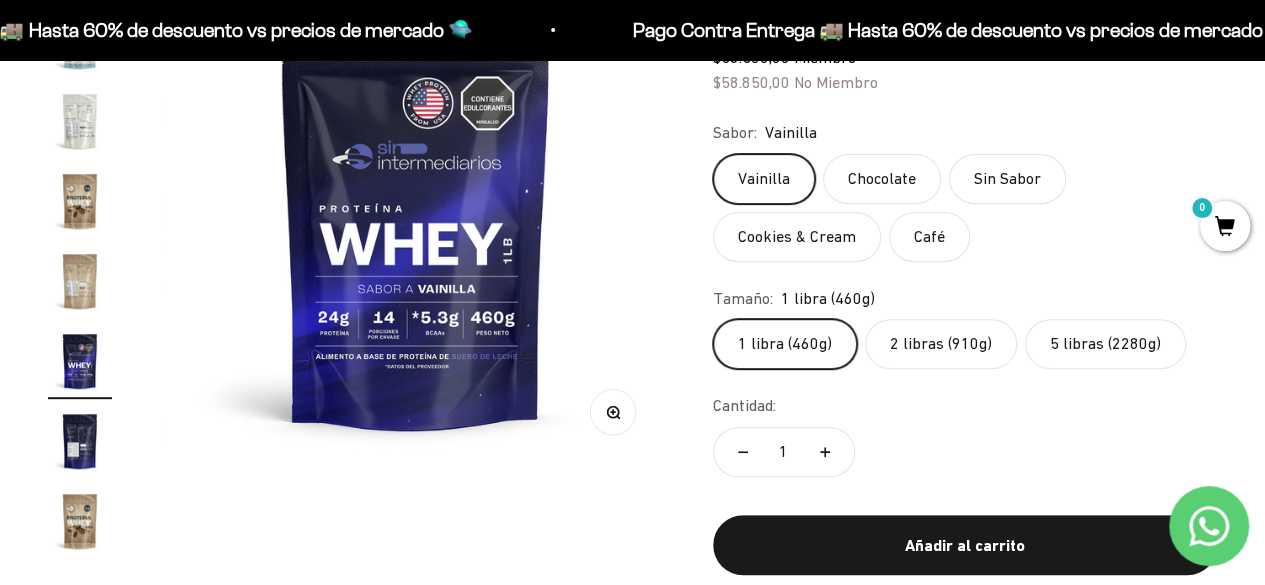 click on "5 libras (2280g)" 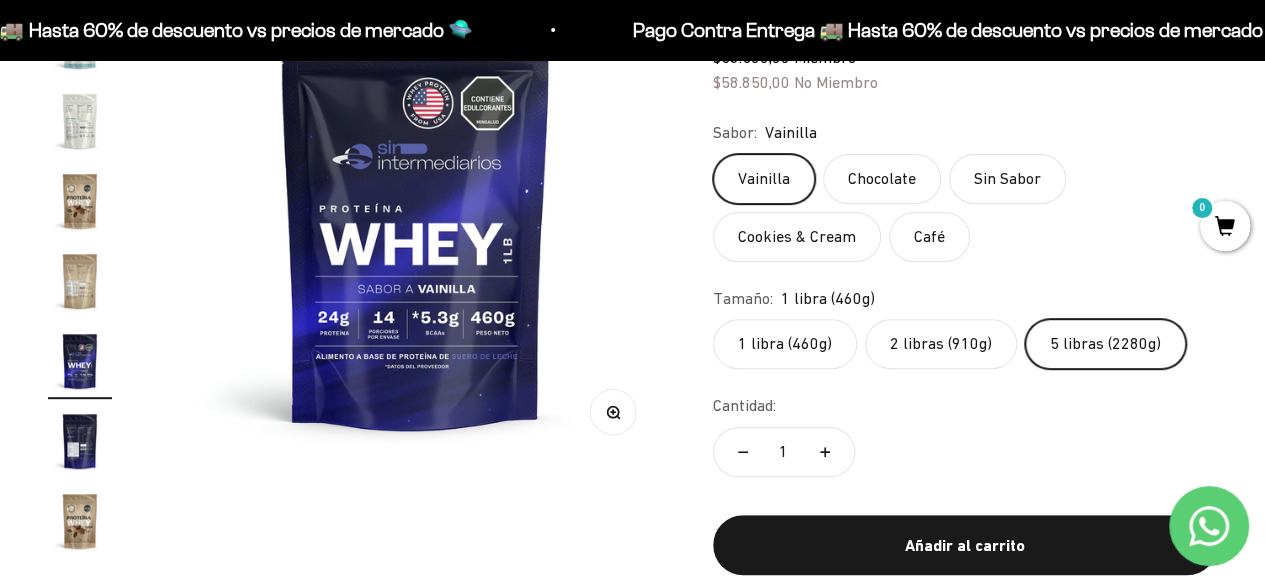 scroll, scrollTop: 0, scrollLeft: 4647, axis: horizontal 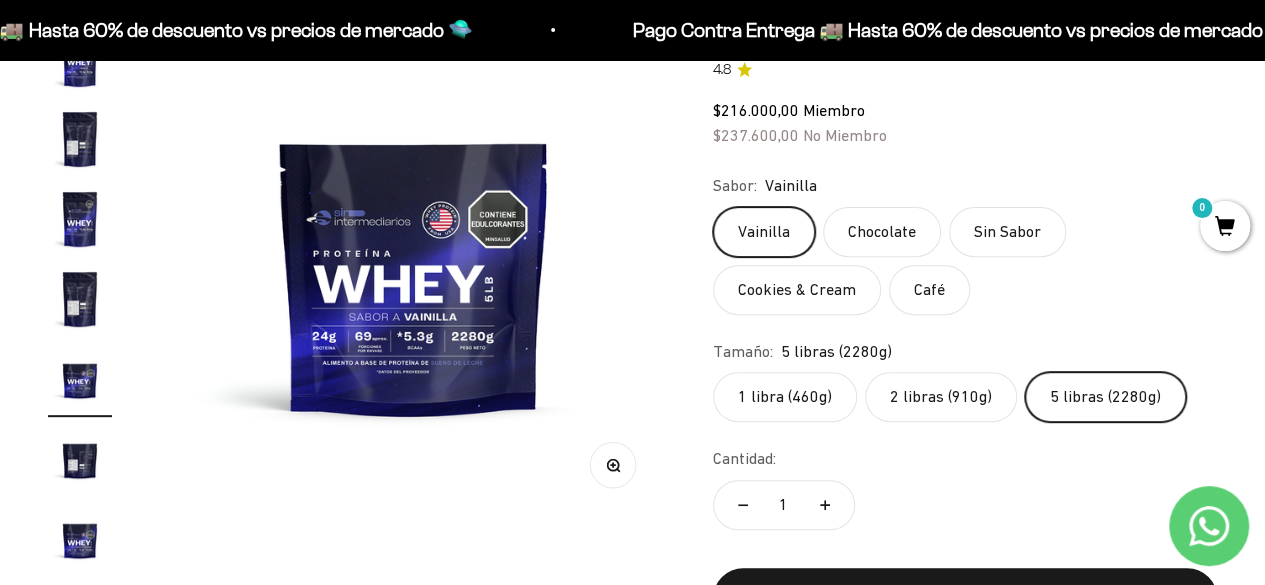 click on "2 libras (910g)" 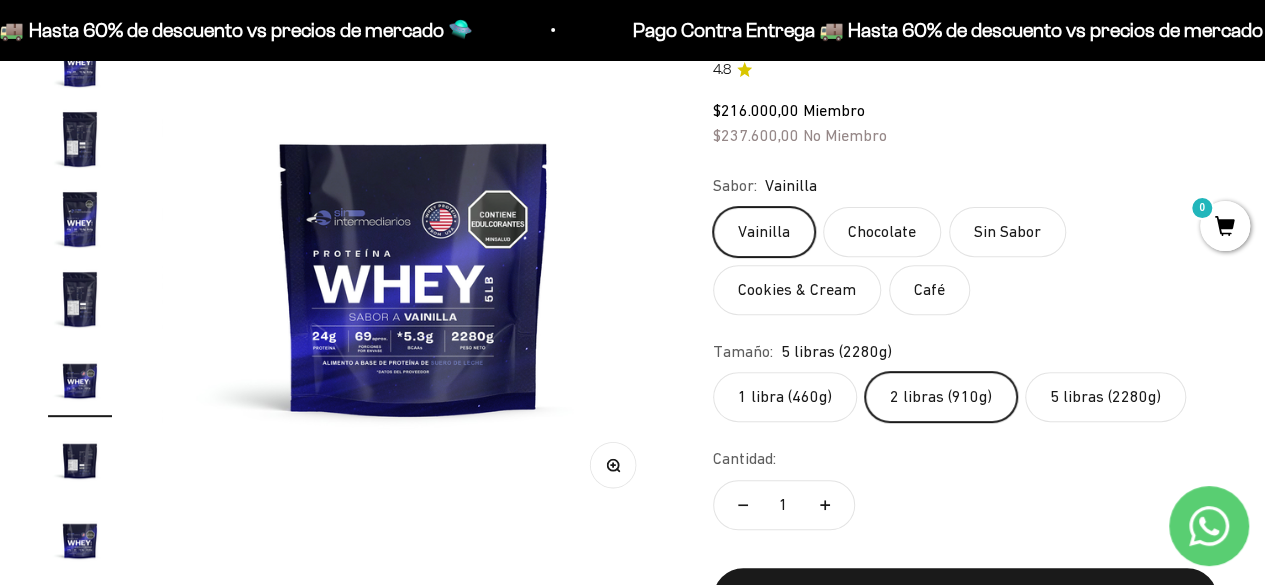 scroll, scrollTop: 0, scrollLeft: 2582, axis: horizontal 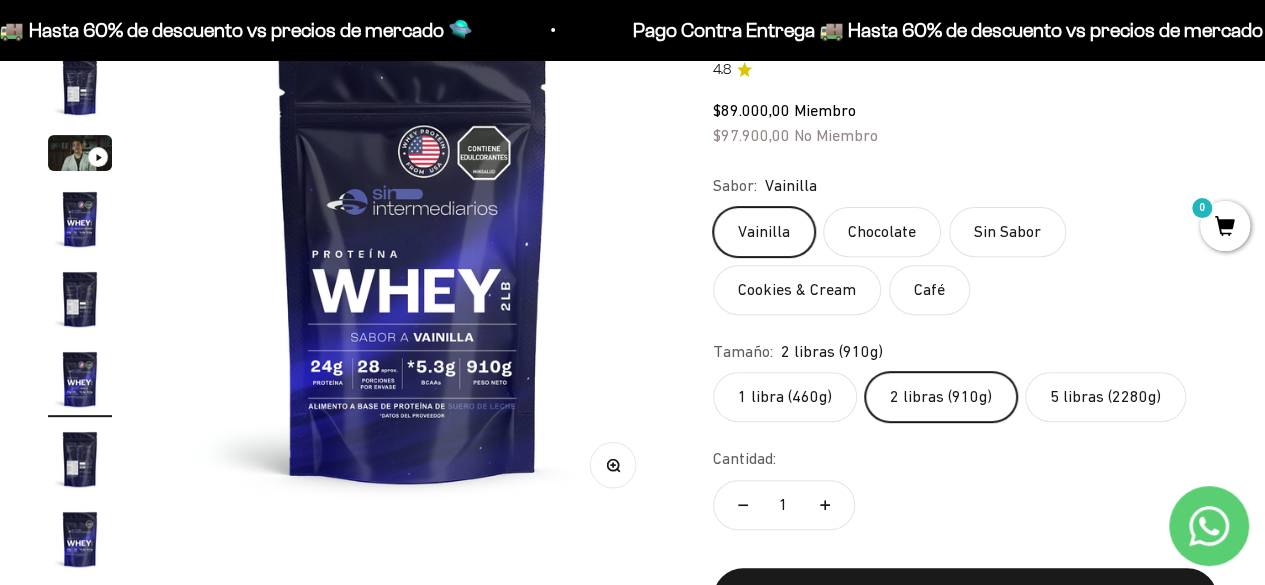 click on "5 libras (2280g)" 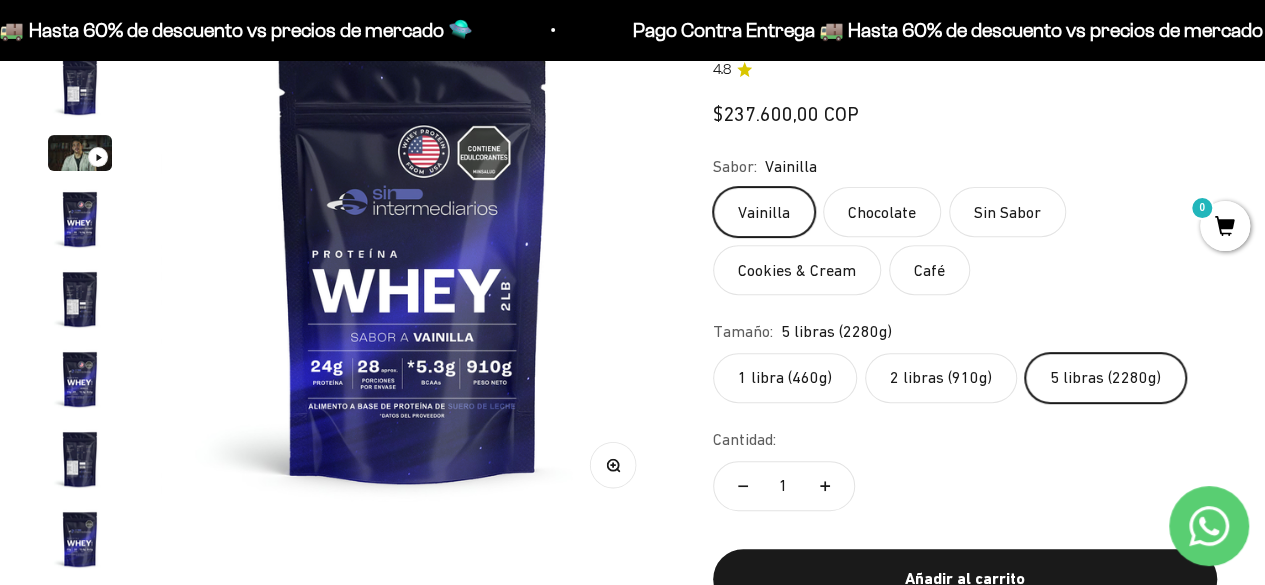 scroll, scrollTop: 0, scrollLeft: 4647, axis: horizontal 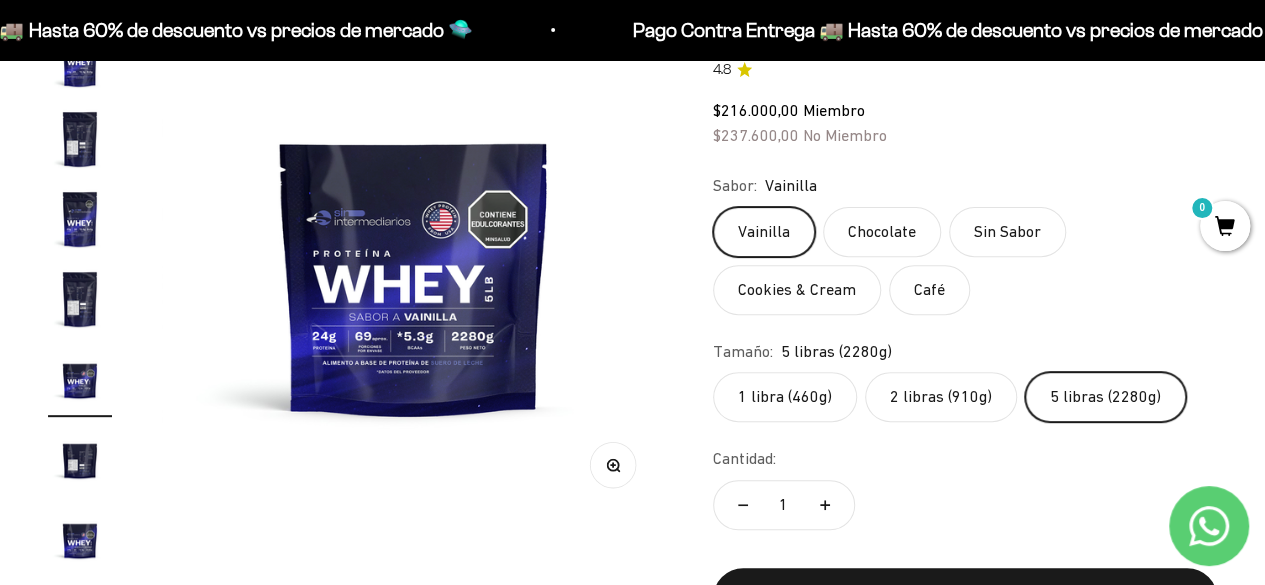 click on "2 libras (910g)" 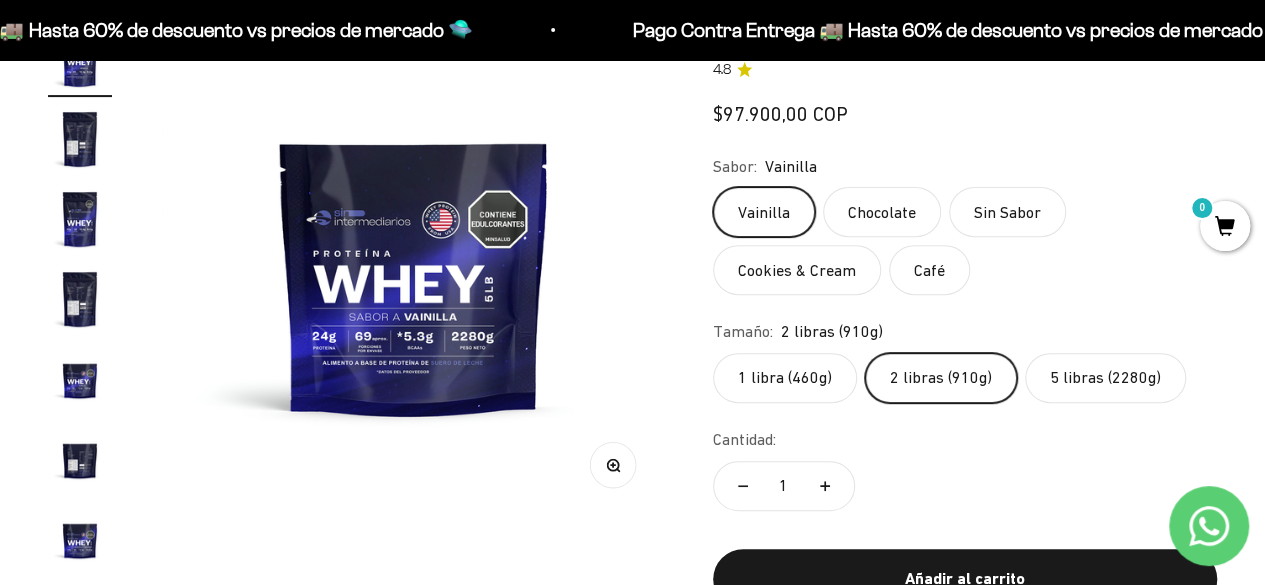 scroll, scrollTop: 0, scrollLeft: 2582, axis: horizontal 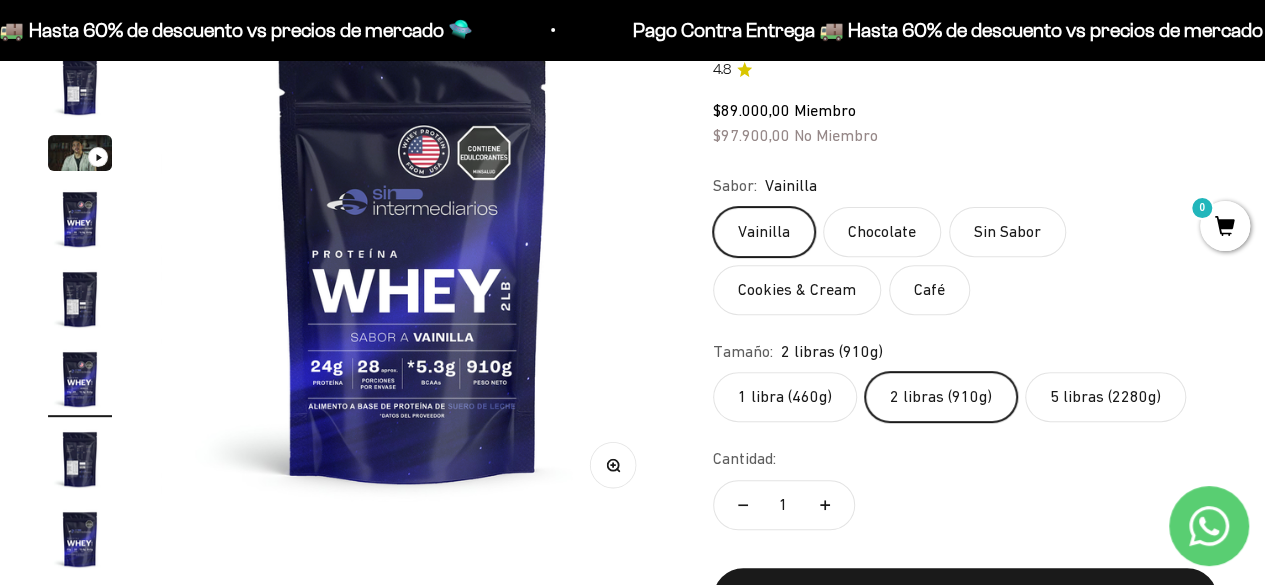 click on "5 libras (2280g)" 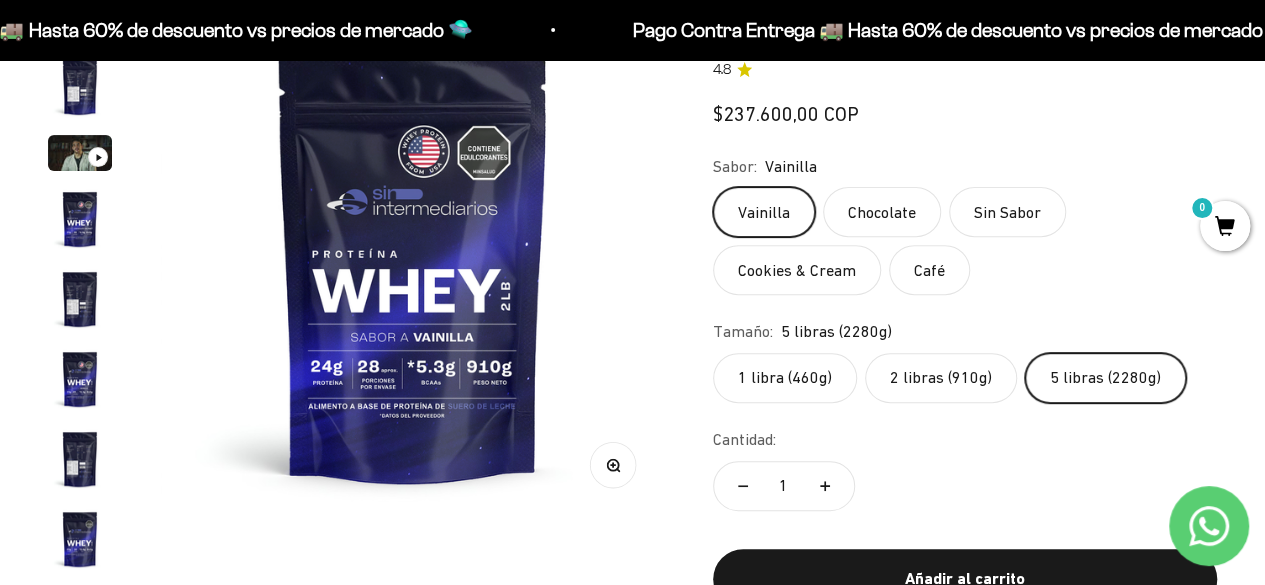 scroll, scrollTop: 0, scrollLeft: 4647, axis: horizontal 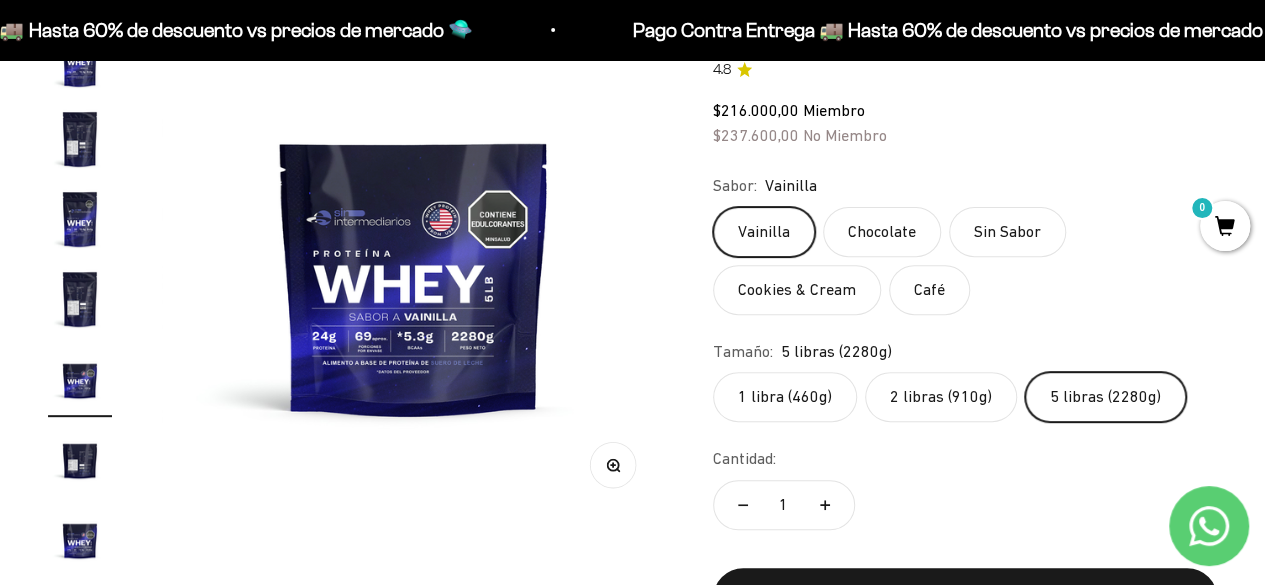 click on "2 libras (910g)" 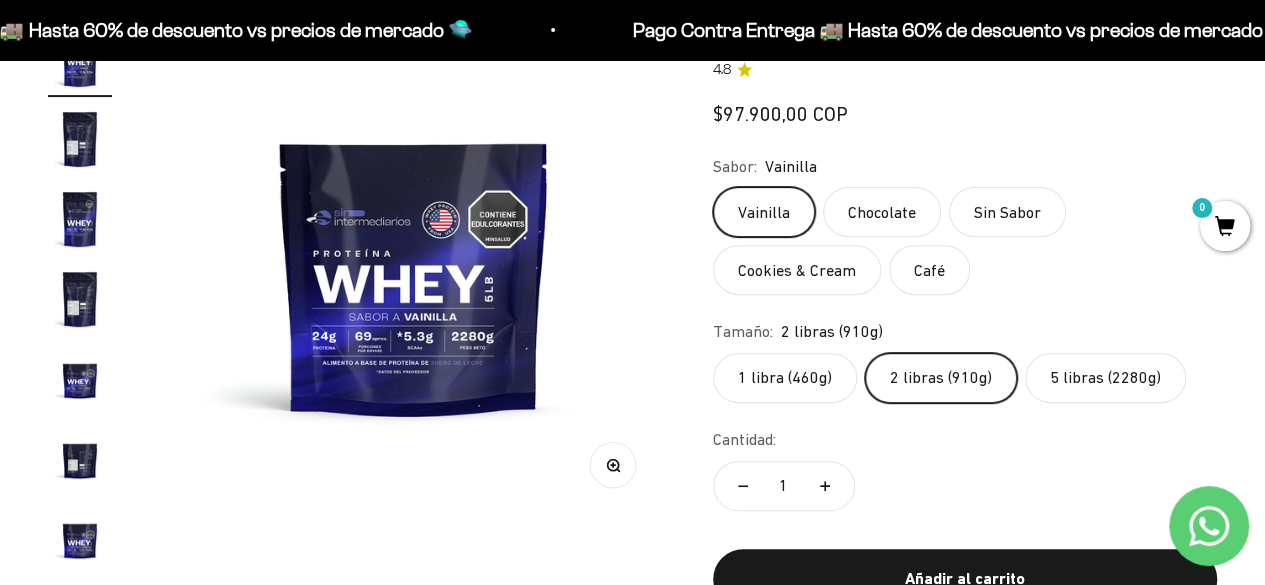 scroll, scrollTop: 0, scrollLeft: 2582, axis: horizontal 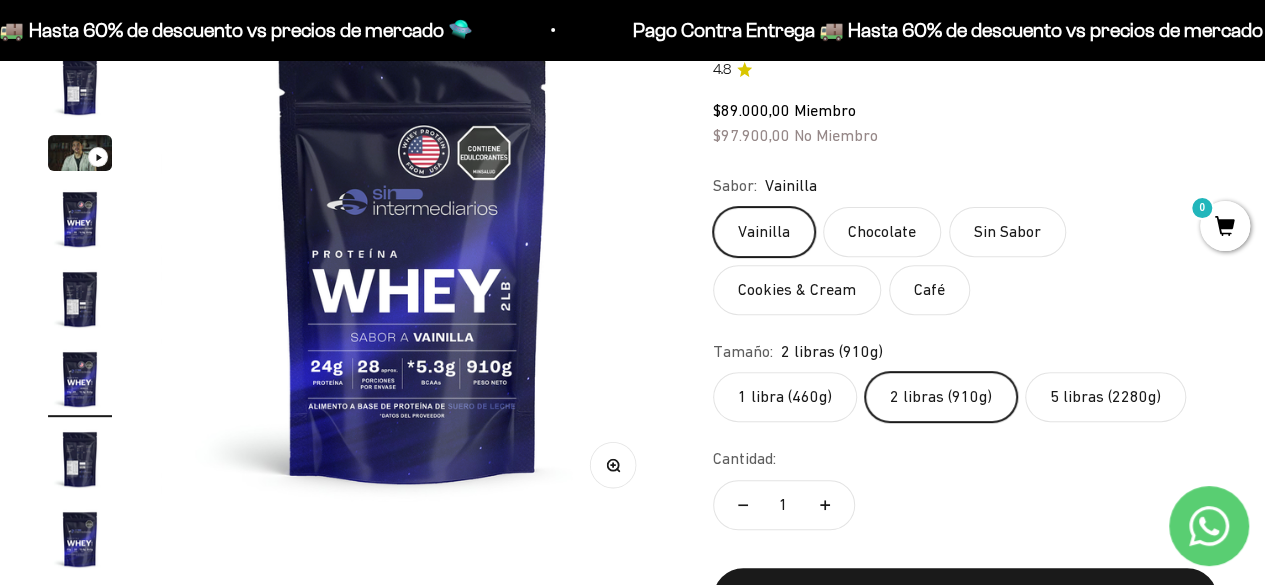 click 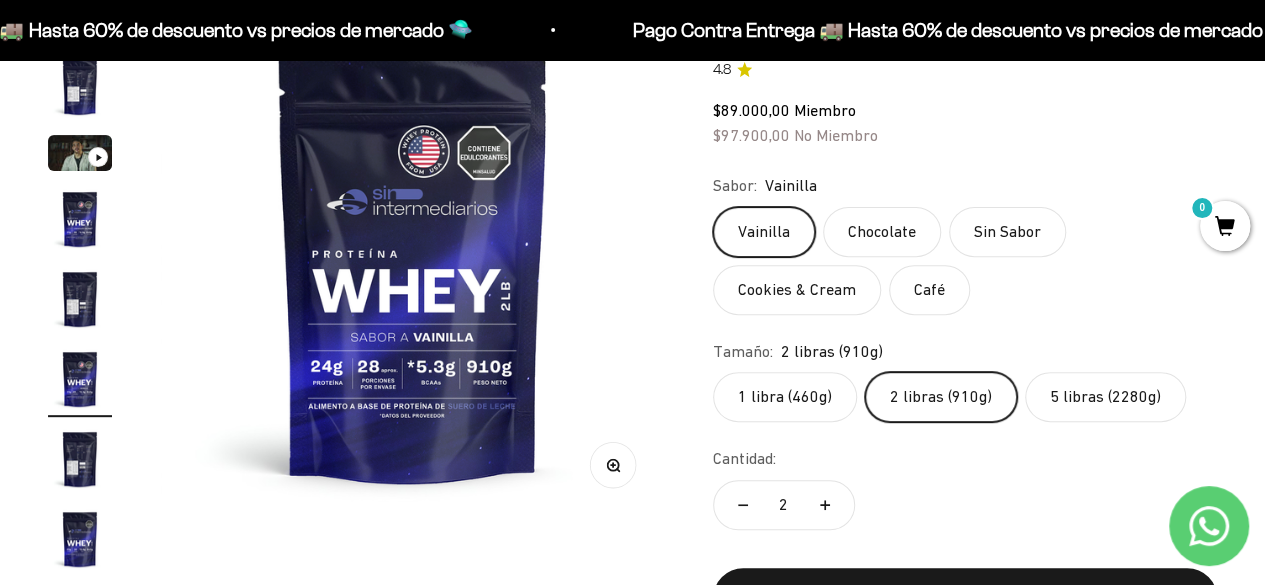 click on "Zoom
Ir al artículo 1
Ir al artículo 2
Ir al artículo 3
Ir al artículo 4
Ir al artículo 5
Ir al artículo 6
Ir al artículo 7
Ir al artículo 8
Ir al artículo 9
Ir al artículo 10
Ir al artículo 11
Ir al artículo 12
Ir al artículo 13
Ir al artículo 14
Ir al artículo 15
Ir al artículo 16
Ir al artículo 17
Ir al artículo 18
Ir al artículo 19
Ir al artículo 20" at bounding box center [356, 312] 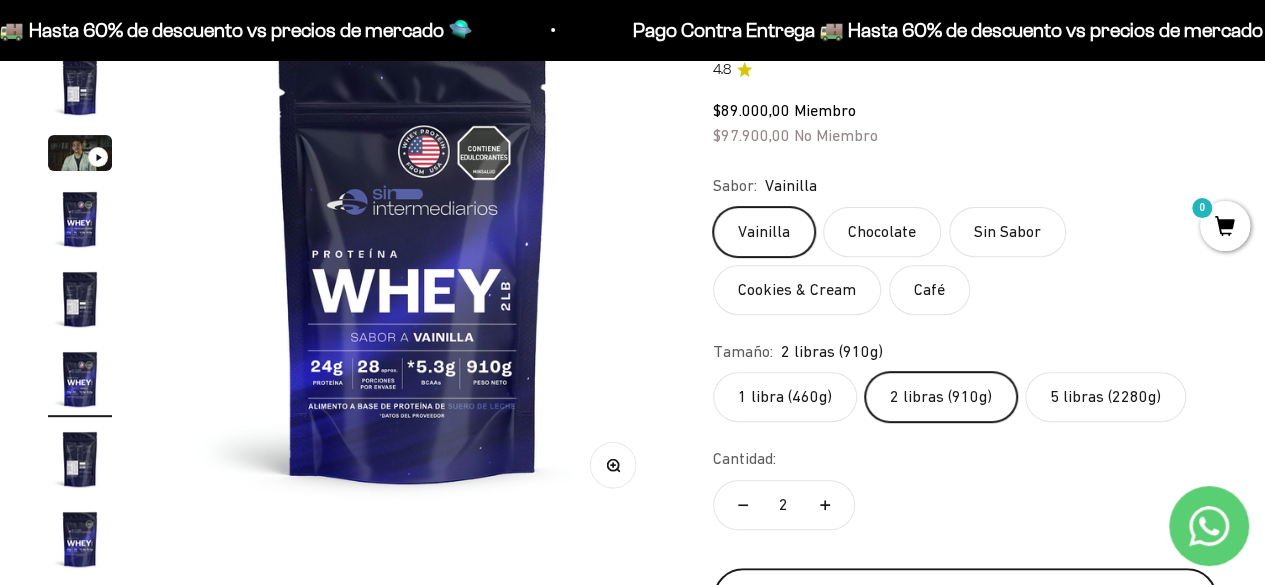 click on "Añadir al carrito" at bounding box center [965, 598] 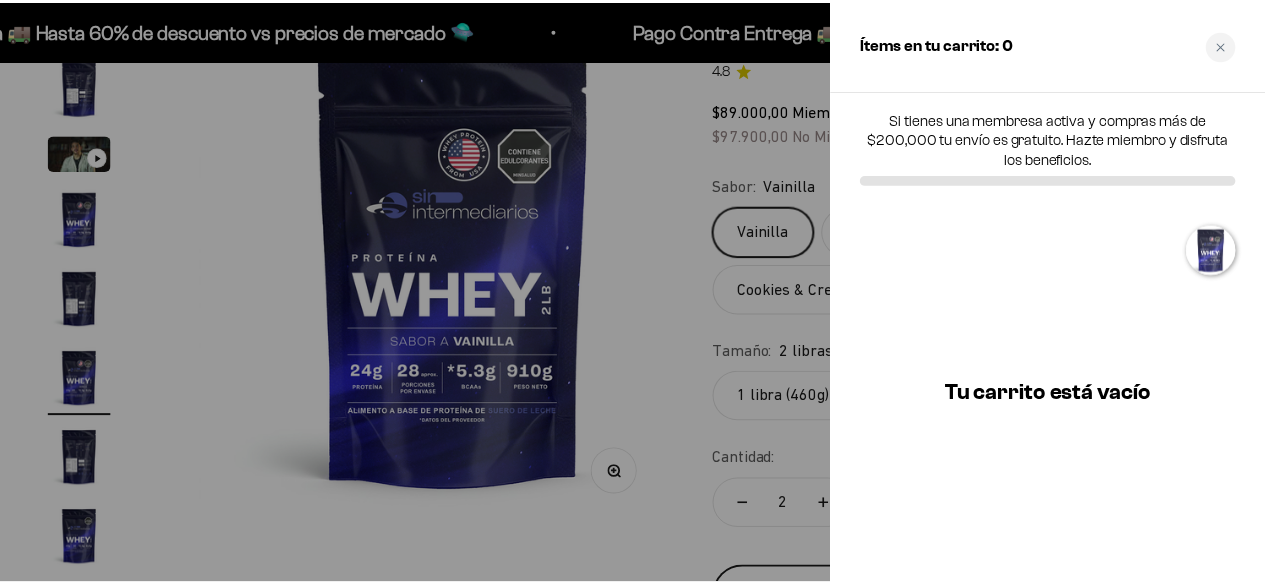 scroll, scrollTop: 0, scrollLeft: 2624, axis: horizontal 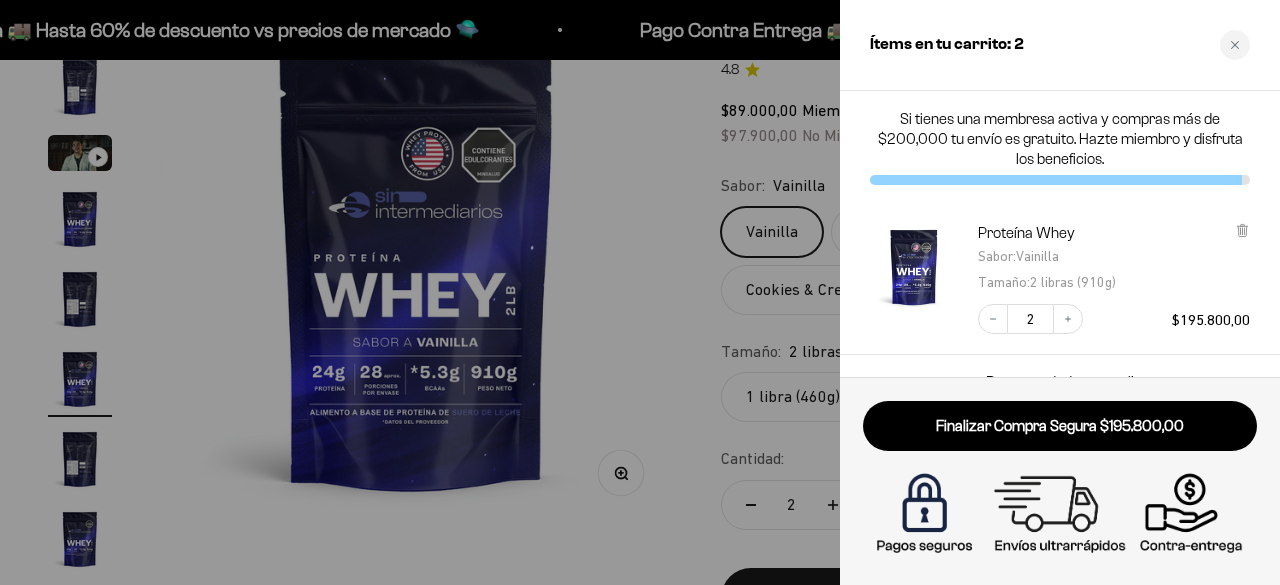 click at bounding box center (640, 292) 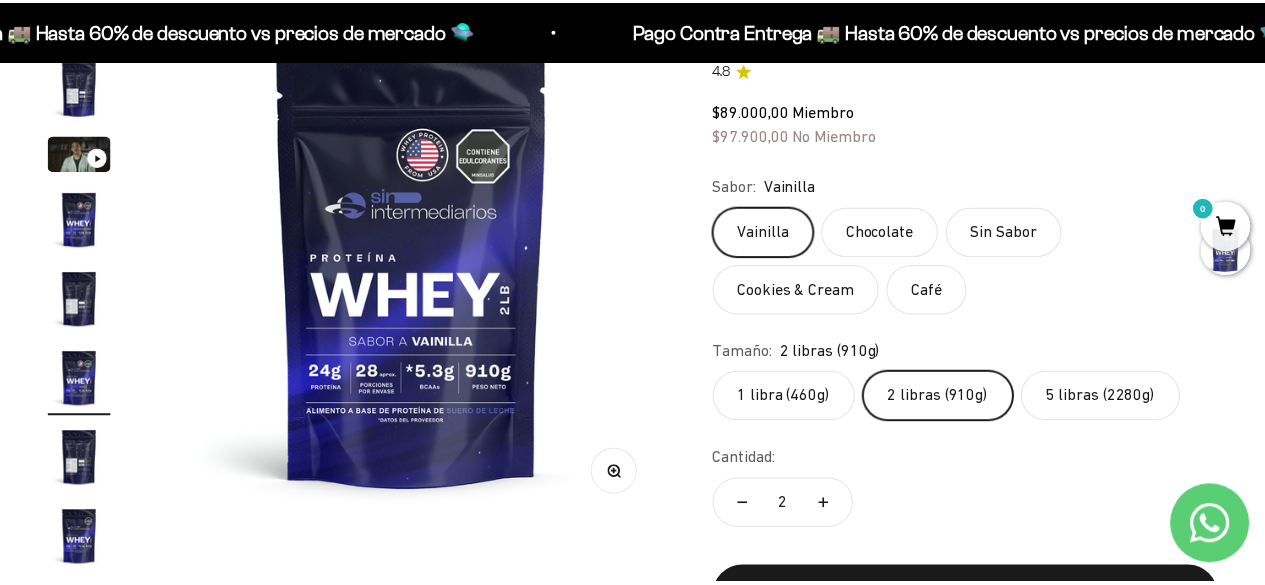scroll, scrollTop: 0, scrollLeft: 2582, axis: horizontal 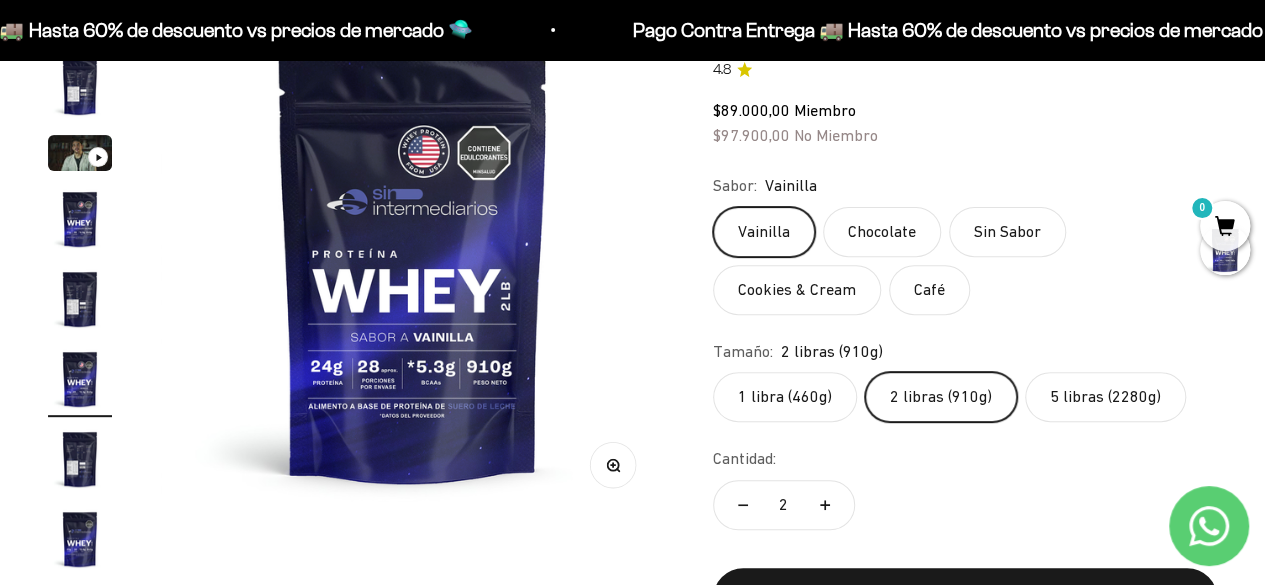 click on "Cookies & Cream" 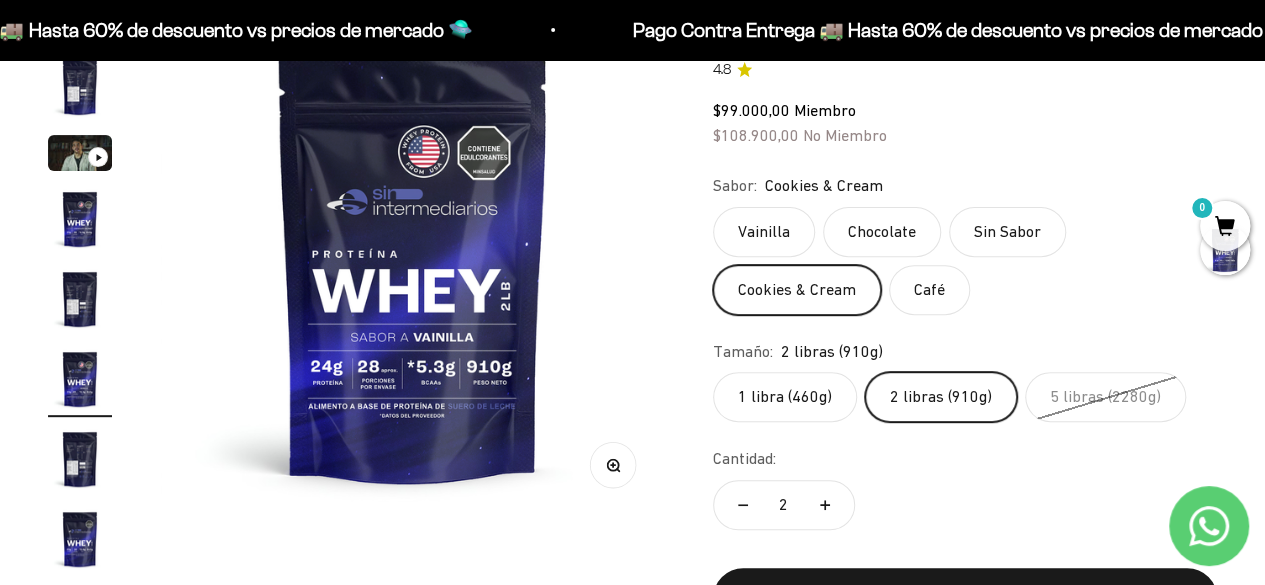click on "Vainilla" 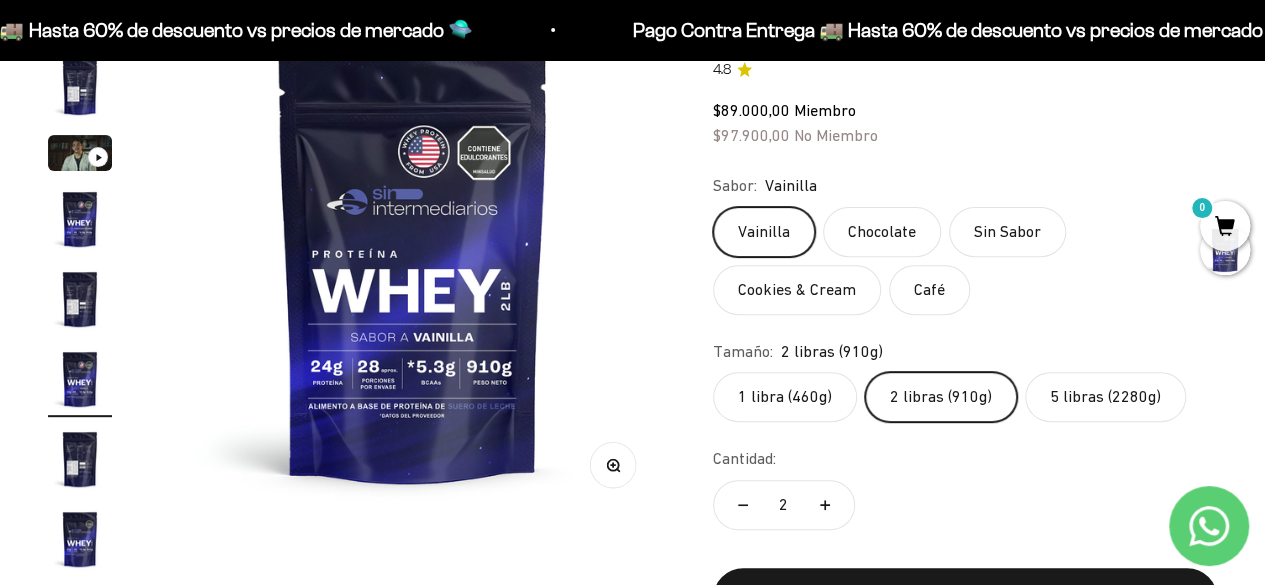 click on "Cookies & Cream" 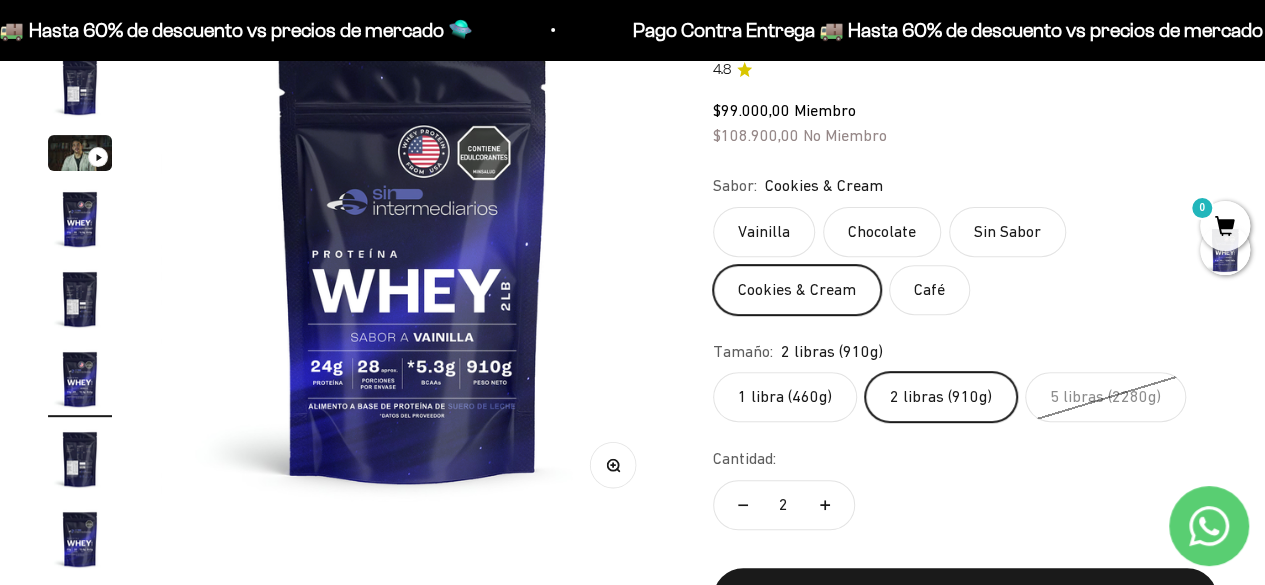 click on "Vainilla" 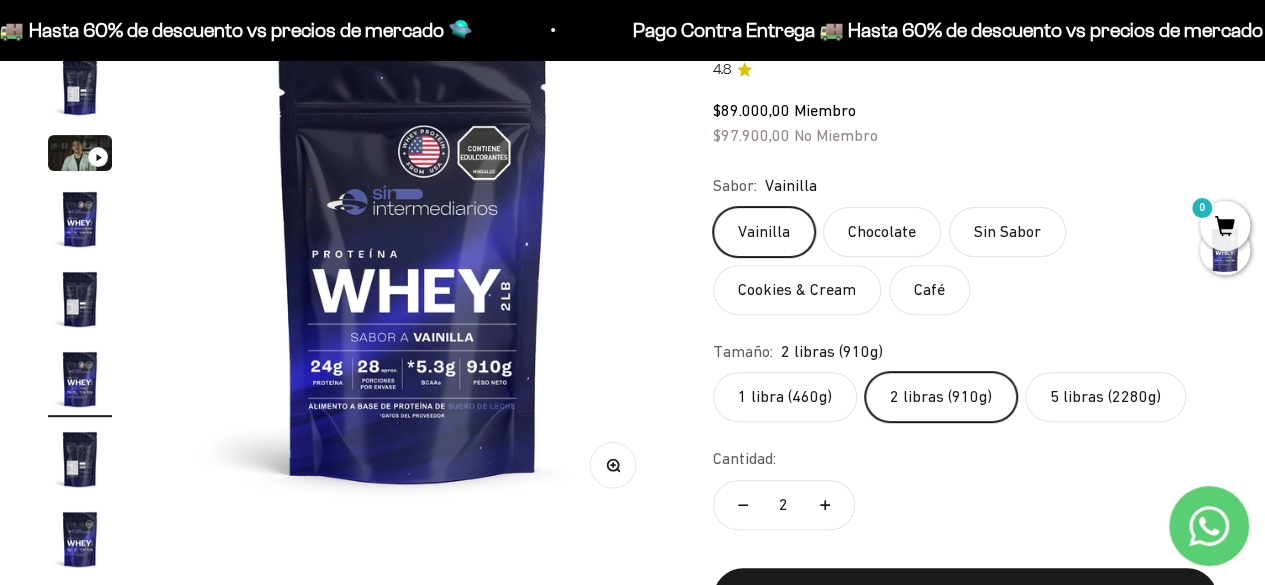 click on "Cookies & Cream" 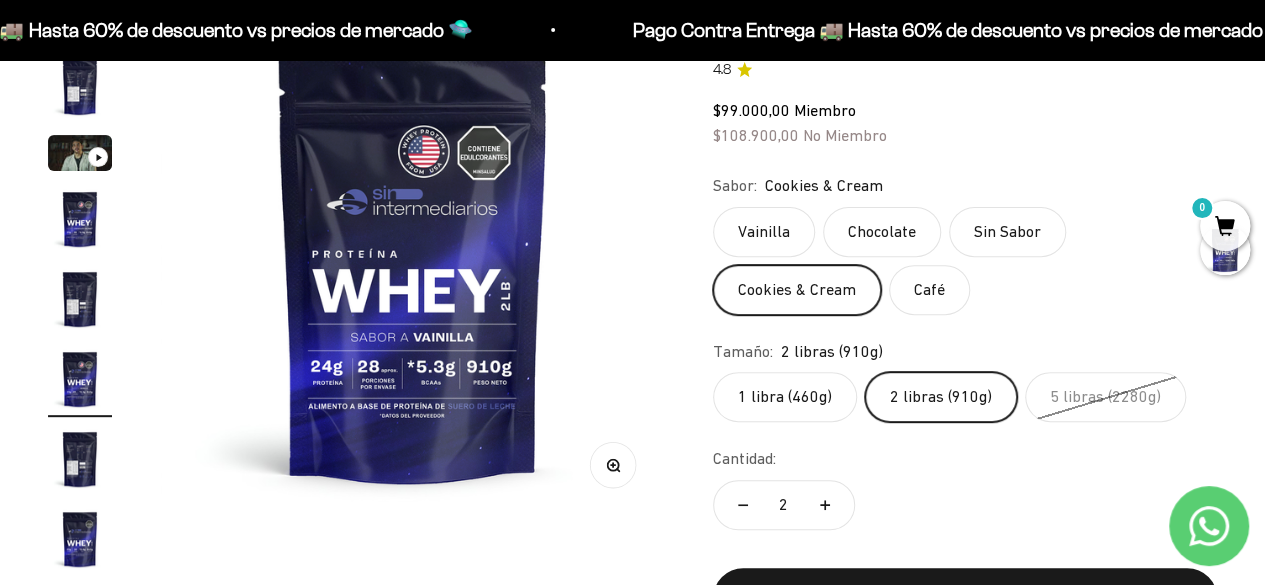 click at bounding box center [413, 264] 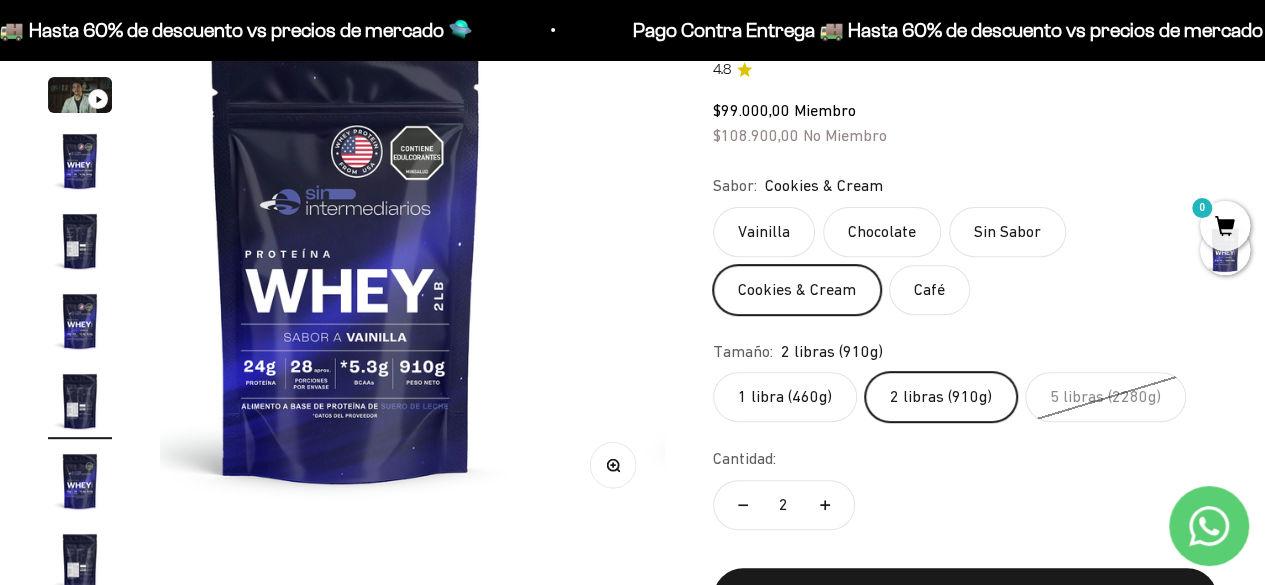 scroll, scrollTop: 0, scrollLeft: 2780, axis: horizontal 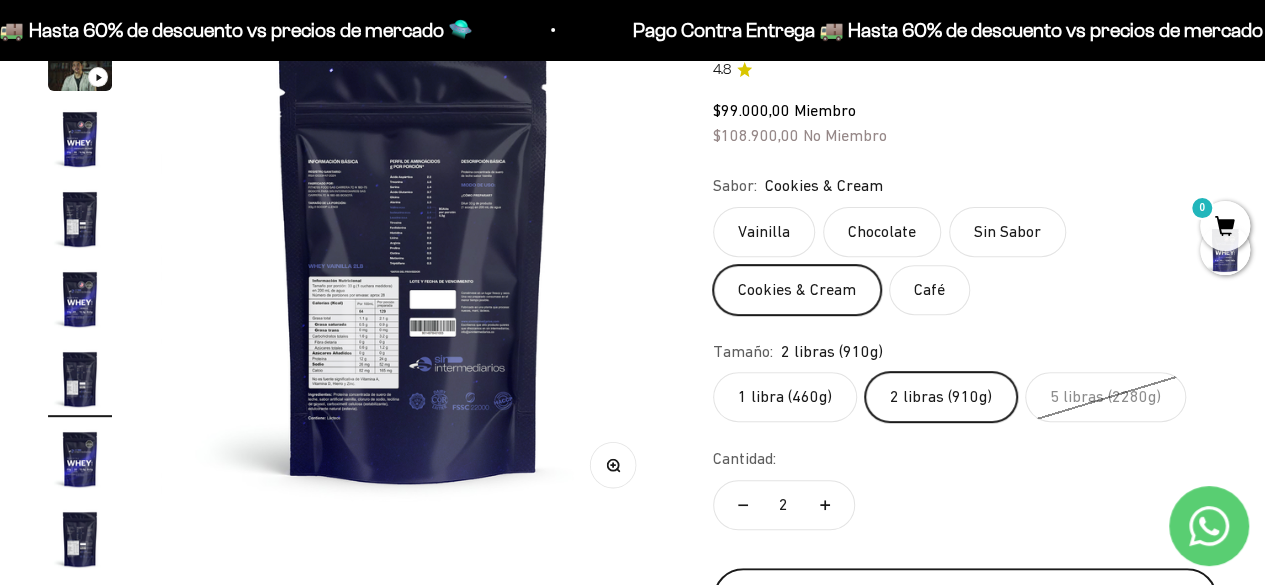 click on "Añadir al carrito" at bounding box center [965, 598] 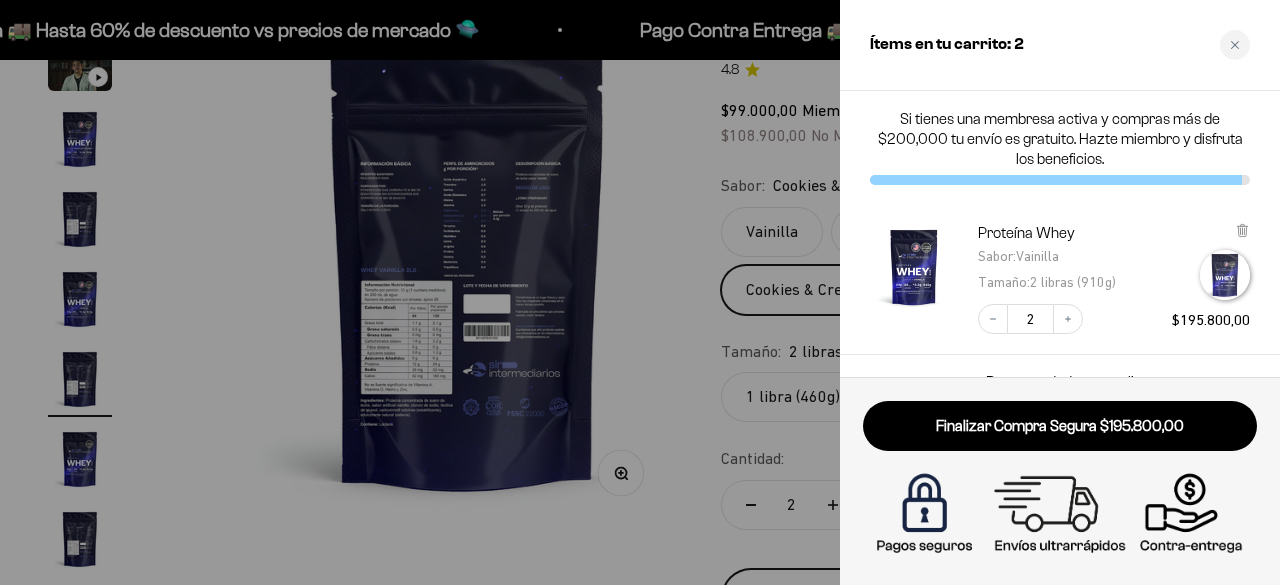 scroll, scrollTop: 0, scrollLeft: 3148, axis: horizontal 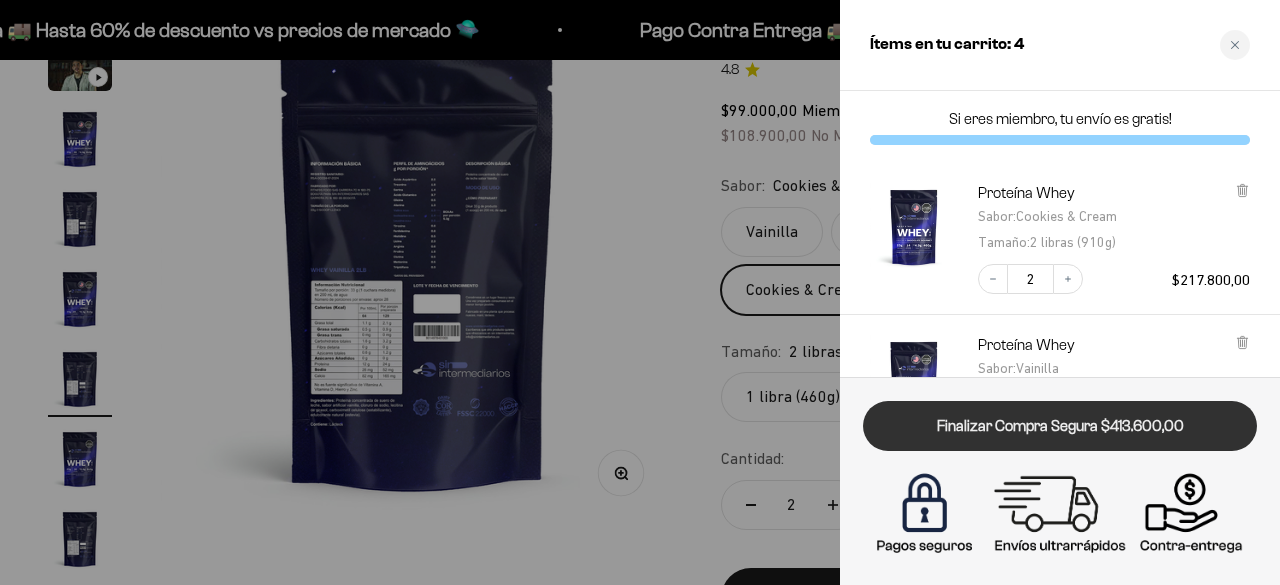 click on "Finalizar Compra Segura $413.600,00" at bounding box center (1060, 426) 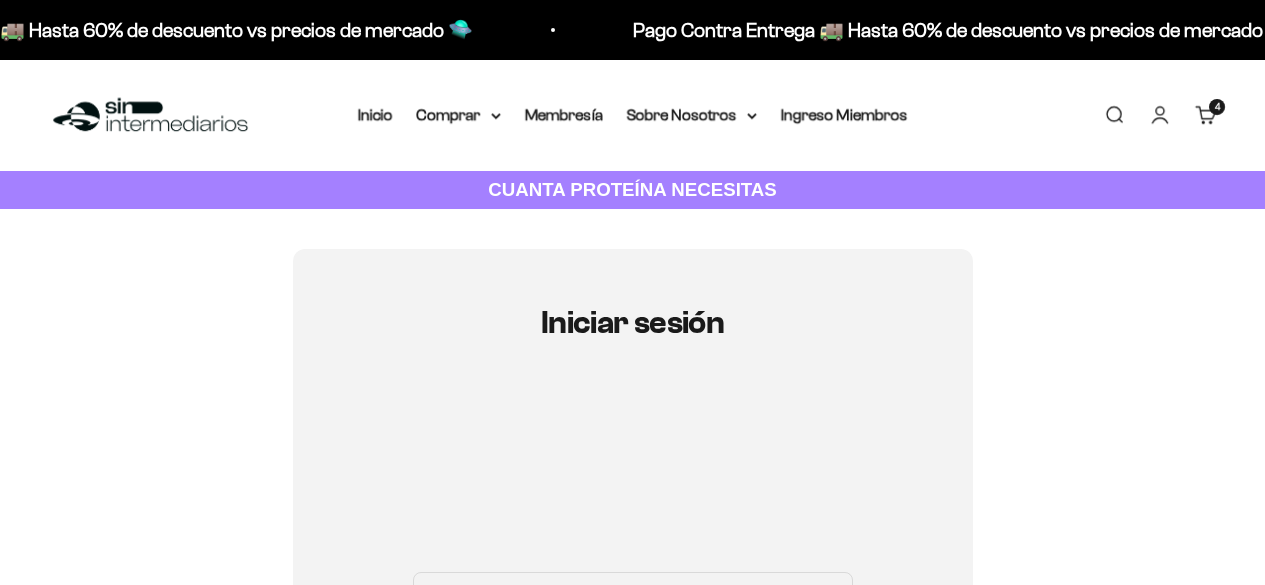 scroll, scrollTop: 0, scrollLeft: 0, axis: both 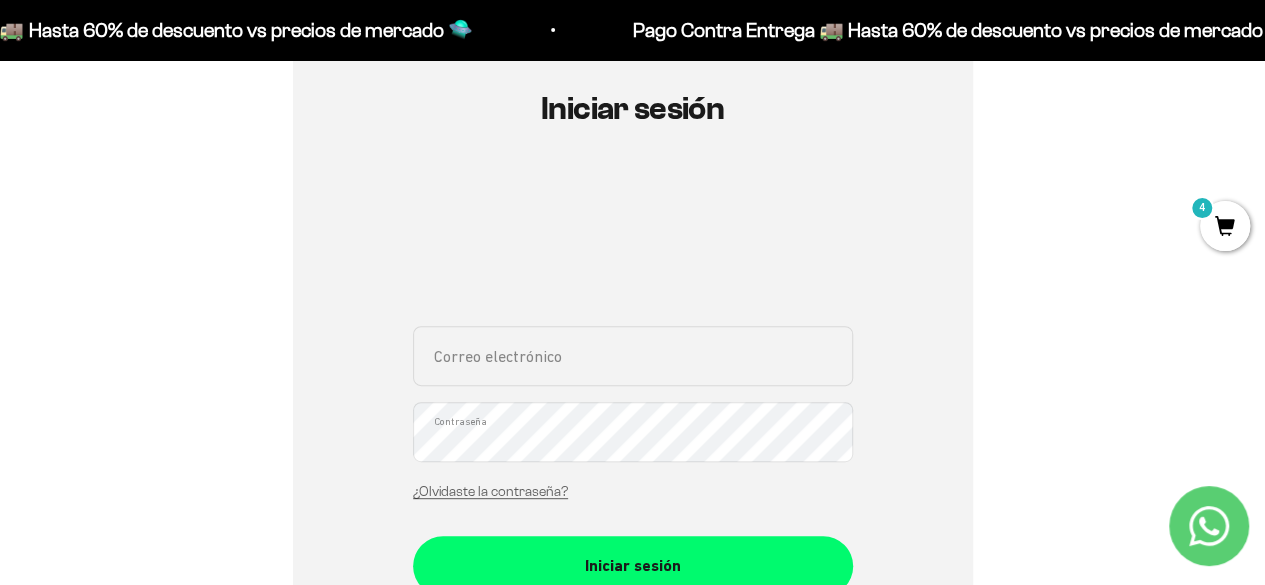 click on "Iniciar sesión
Correo electrónico Contraseña
¿Olvidaste la contraseña?
Iniciar sesión
Crea cuenta nueva
¿Necesitas ayuda para acceder a tu membresía? Clic acá" at bounding box center (633, 414) 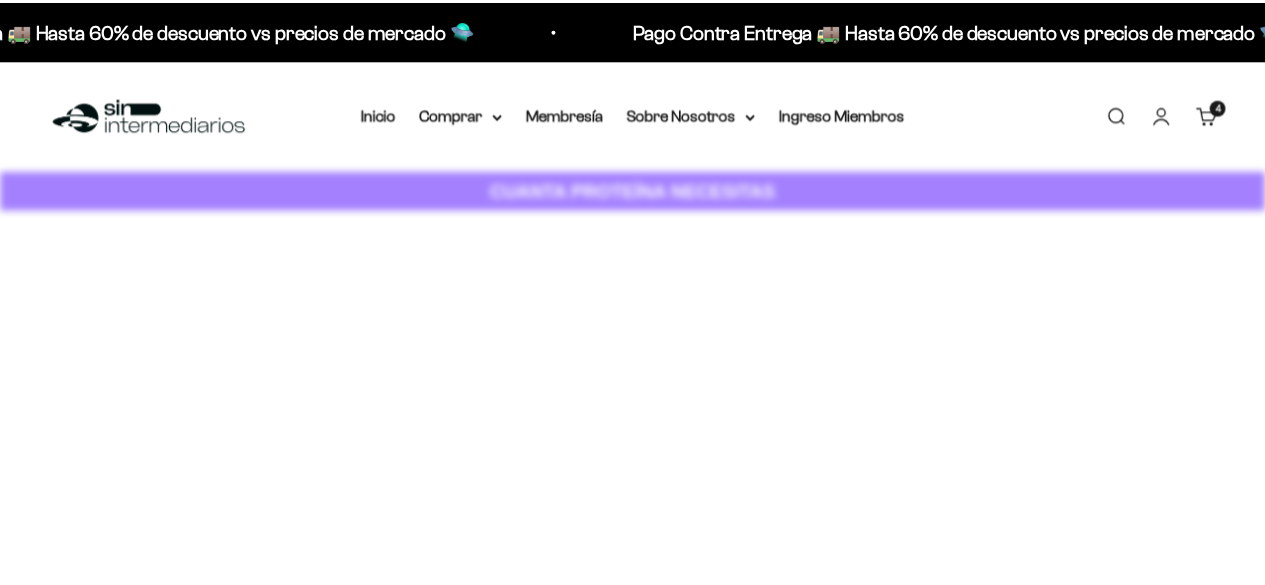 scroll, scrollTop: 0, scrollLeft: 0, axis: both 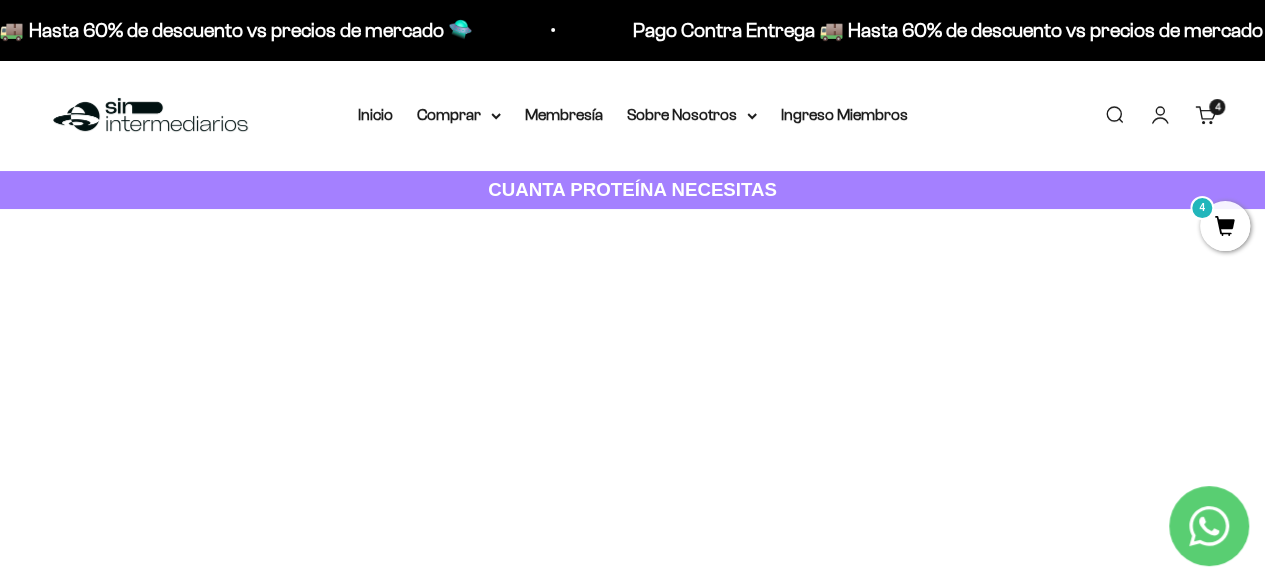 click on "Menú
Buscar
Inicio
Comprar
Proteínas
Ver Todos
Whey
Iso Vegan Pancakes Pre-Entreno 4" at bounding box center (632, 115) 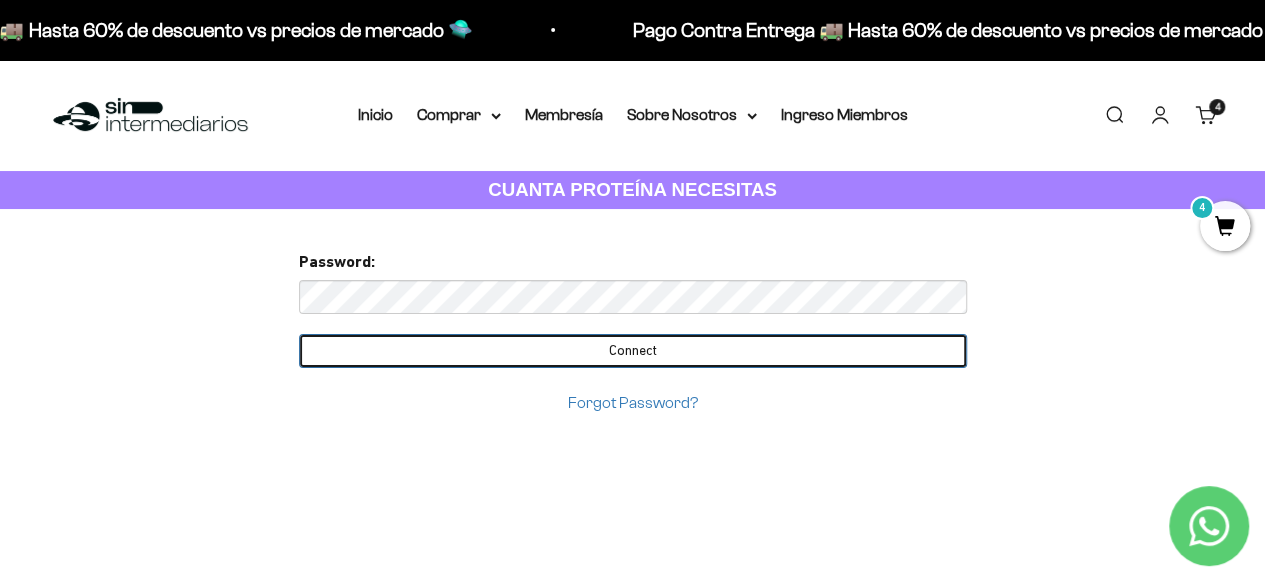click on "Connect" at bounding box center (633, 351) 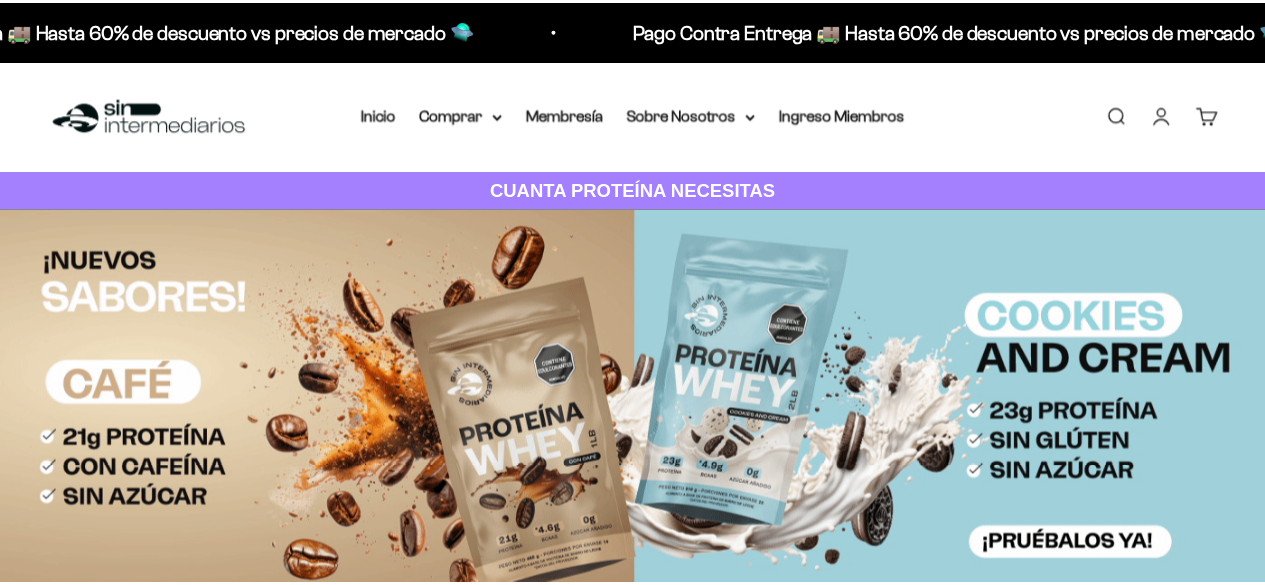 scroll, scrollTop: 0, scrollLeft: 0, axis: both 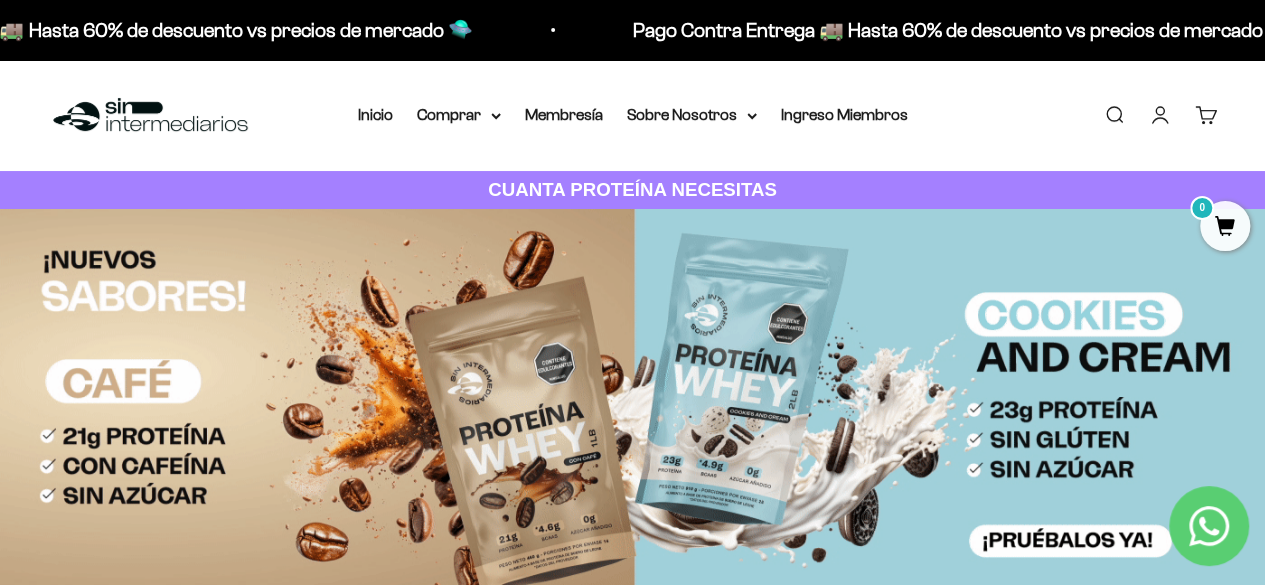 click on "Cuenta" at bounding box center [1160, 115] 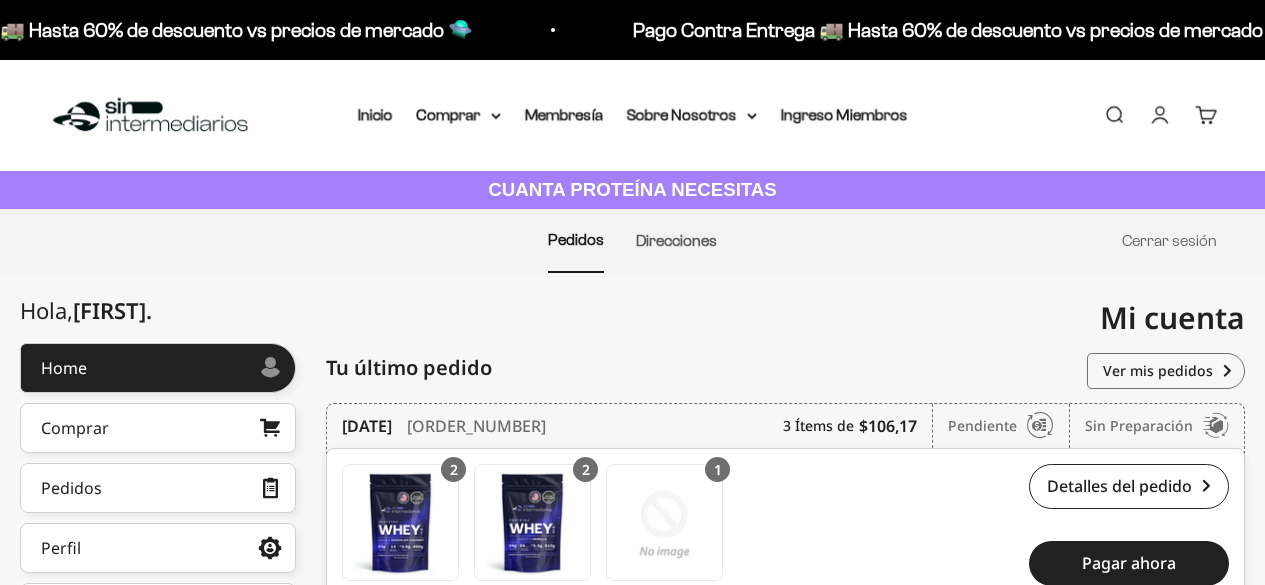 scroll, scrollTop: 0, scrollLeft: 0, axis: both 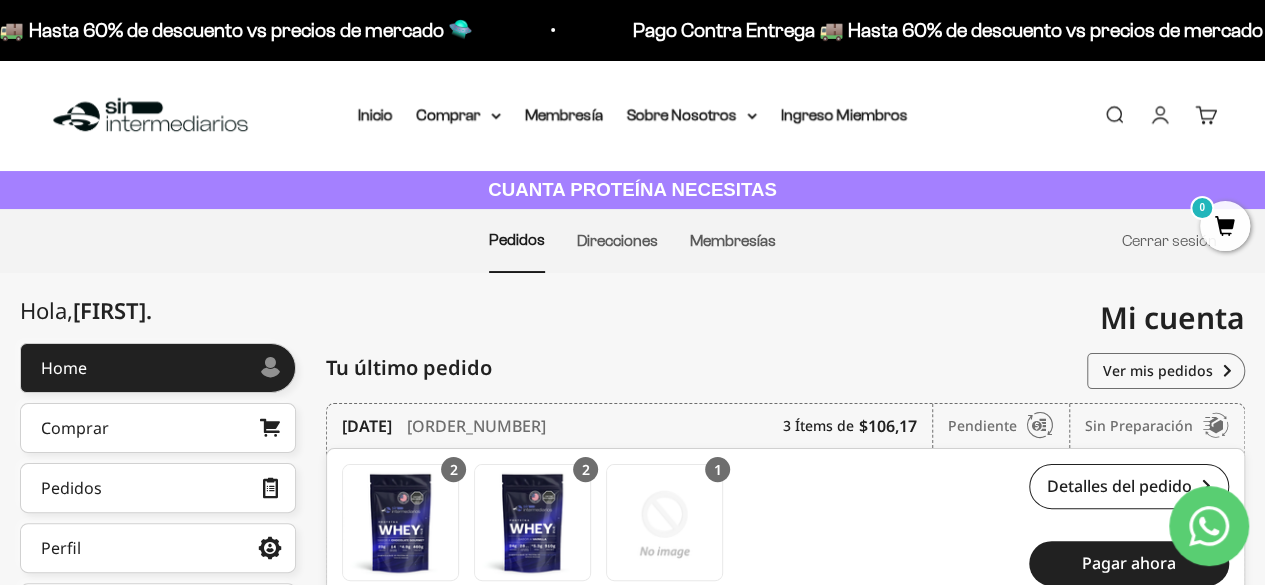 click on "Menú
Buscar
Inicio
Comprar
Proteínas
Ver Todos
Whey
Iso Vegan Pancakes Pre-Entreno 0" at bounding box center [632, 115] 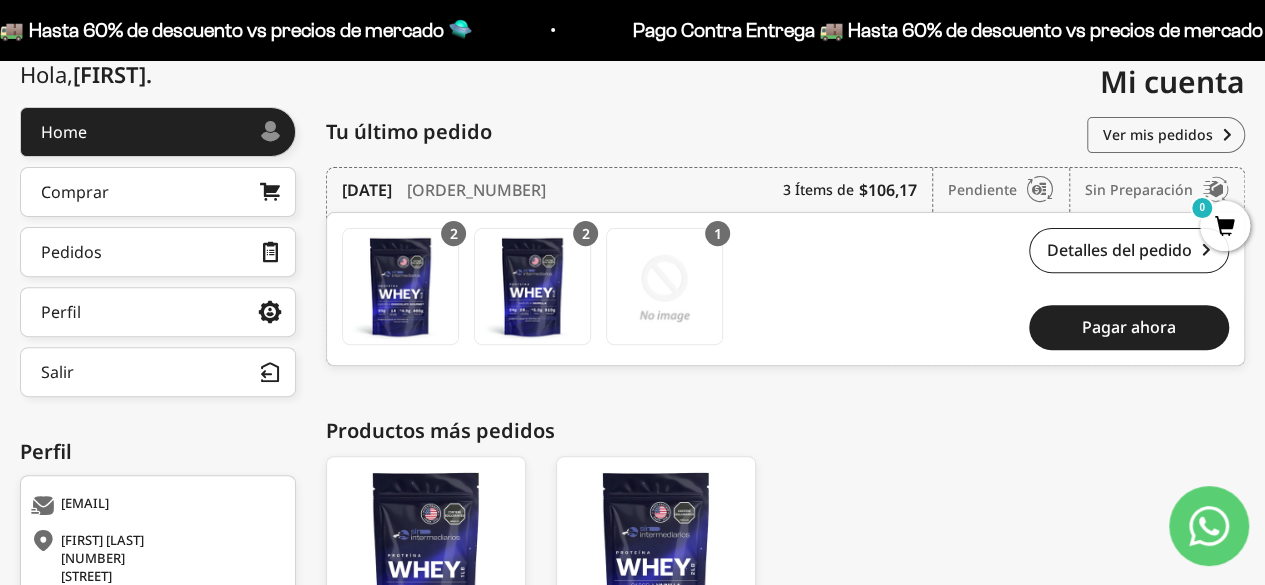 scroll, scrollTop: 238, scrollLeft: 0, axis: vertical 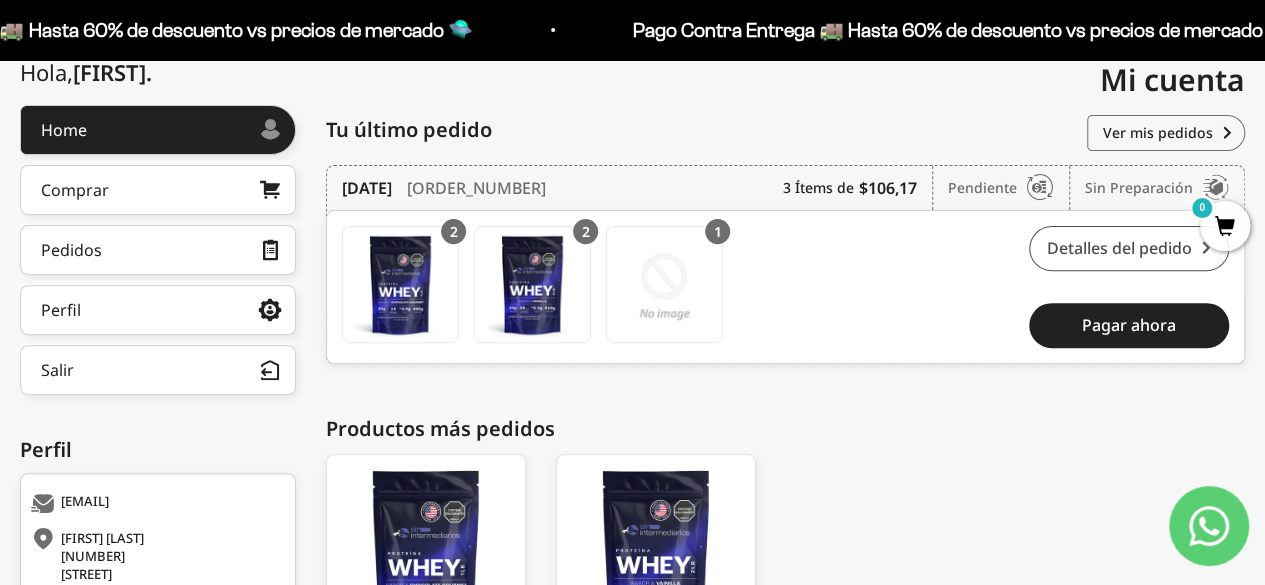 click on "Detalles del pedido" at bounding box center [1129, 248] 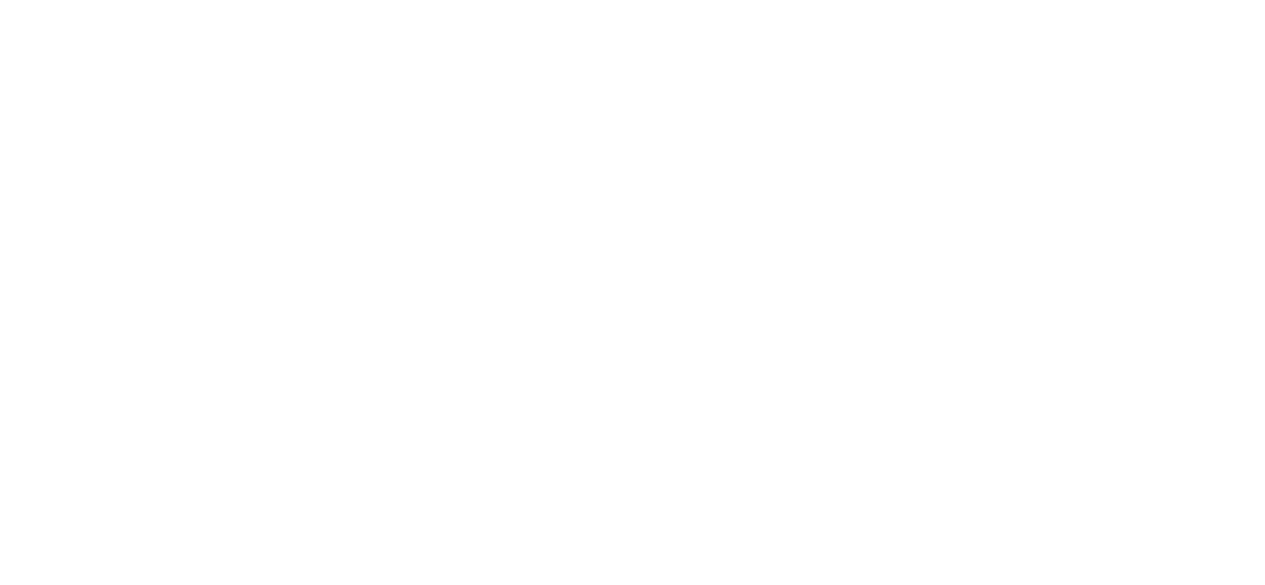 scroll, scrollTop: 0, scrollLeft: 0, axis: both 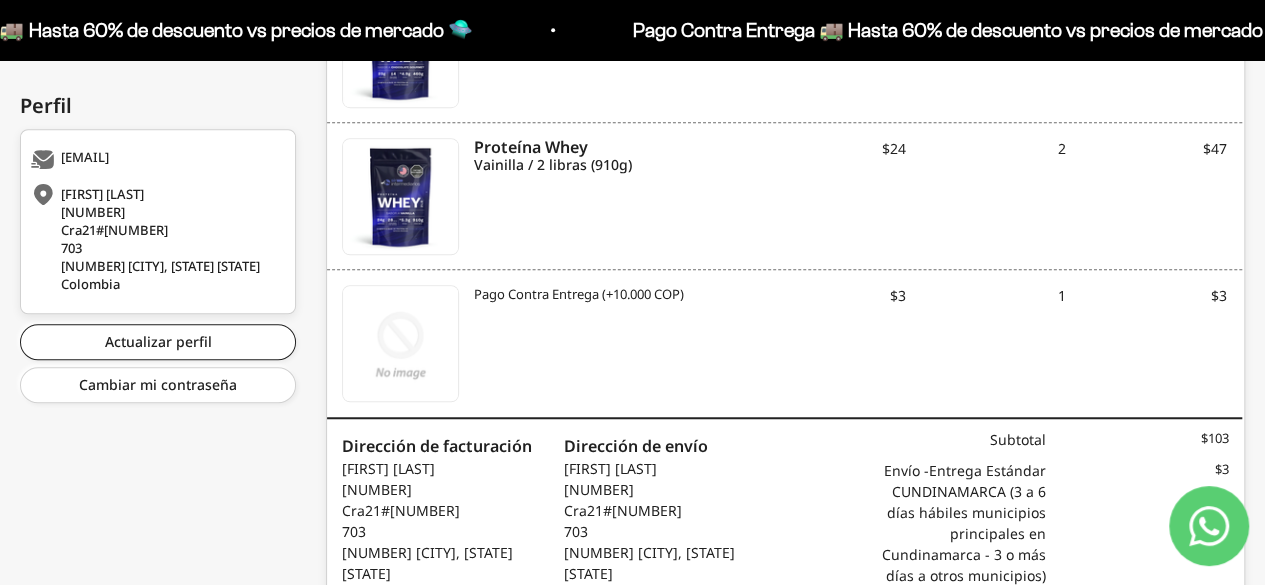 drag, startPoint x: 1270, startPoint y: 178, endPoint x: 1268, endPoint y: 419, distance: 241.0083 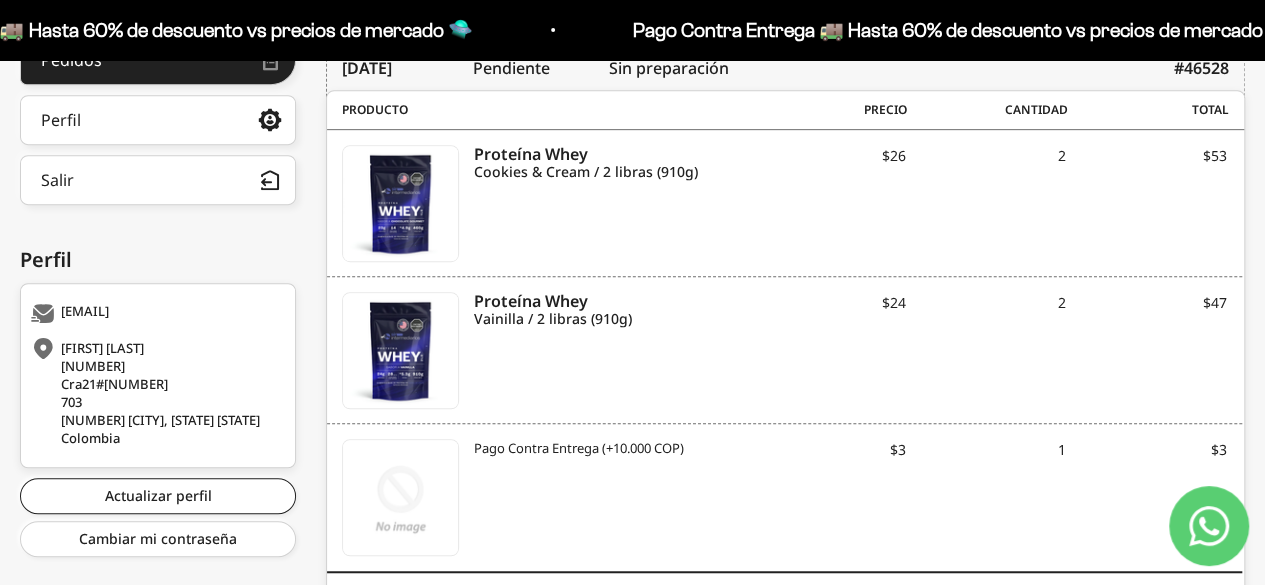scroll, scrollTop: 431, scrollLeft: 0, axis: vertical 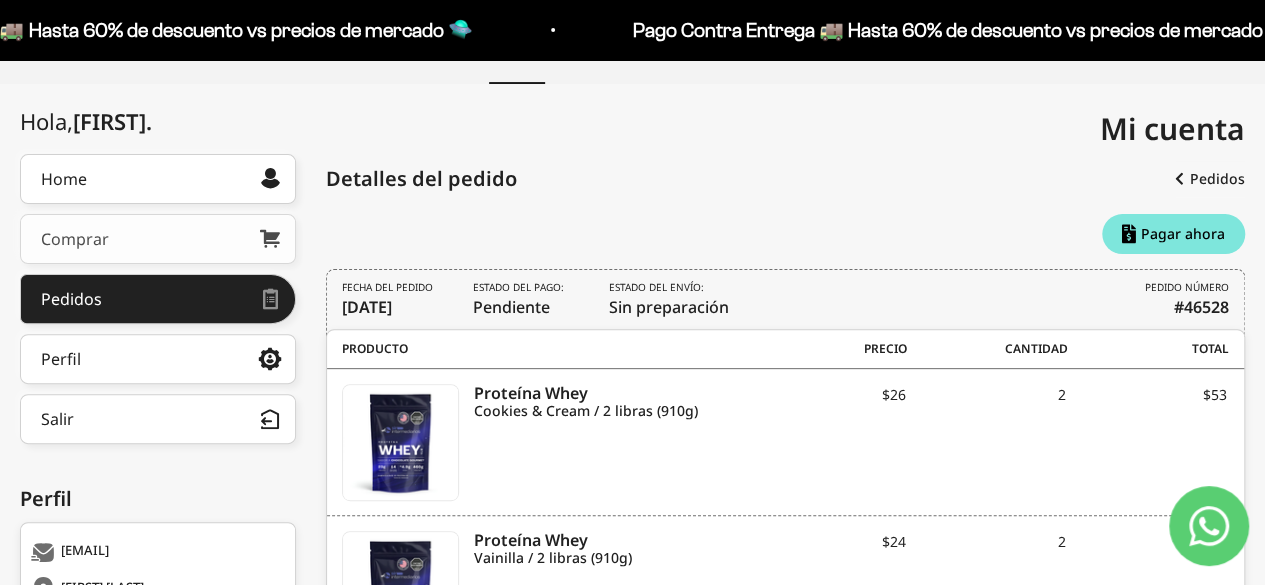 click on "Comprar" at bounding box center [158, 239] 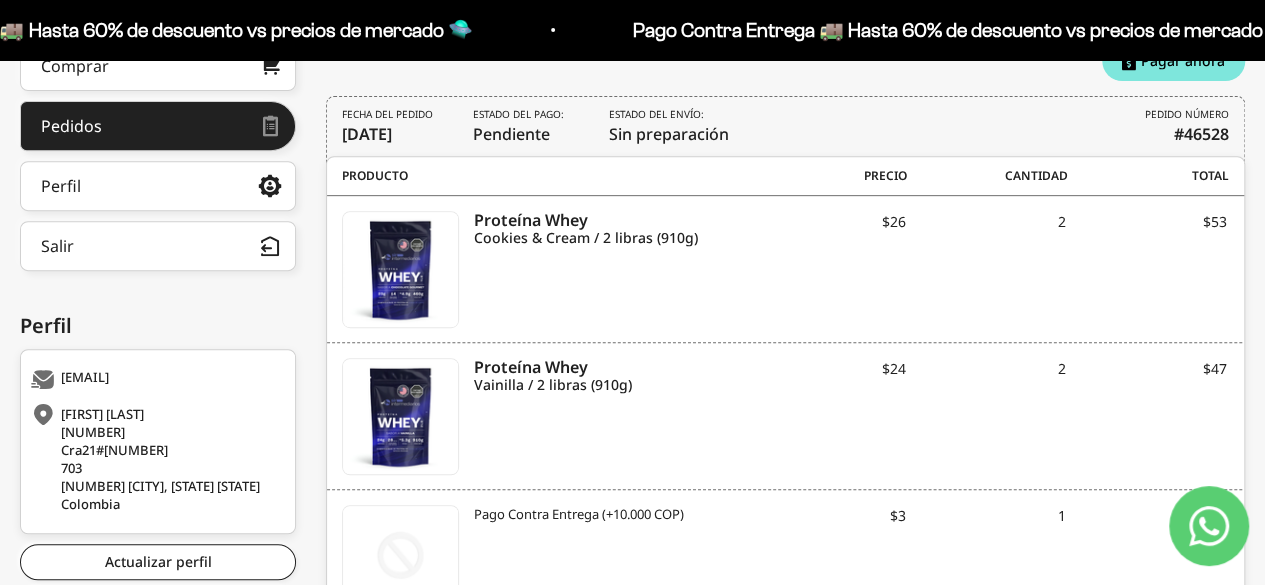 scroll, scrollTop: 394, scrollLeft: 0, axis: vertical 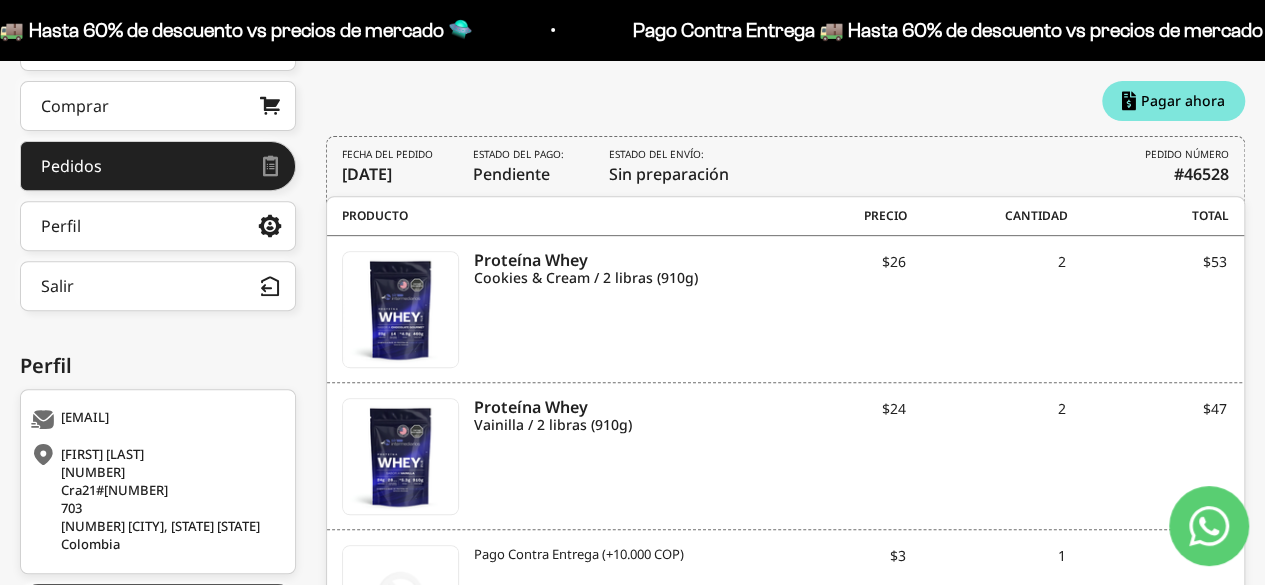 click on "$53" at bounding box center [1146, 261] 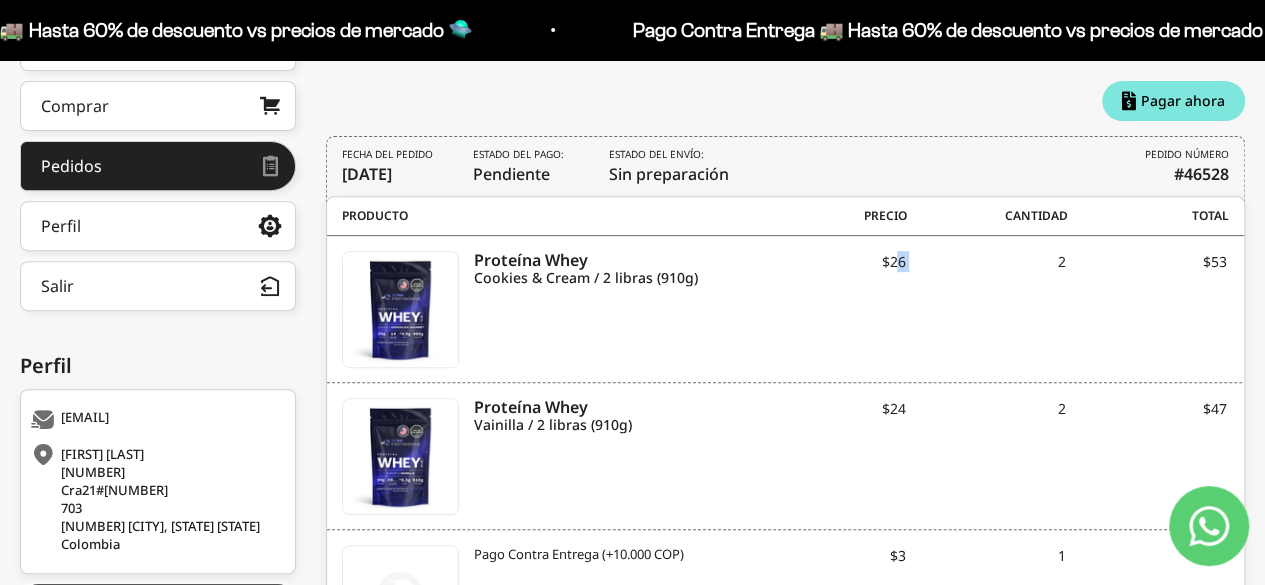 drag, startPoint x: 895, startPoint y: 252, endPoint x: 928, endPoint y: 261, distance: 34.20526 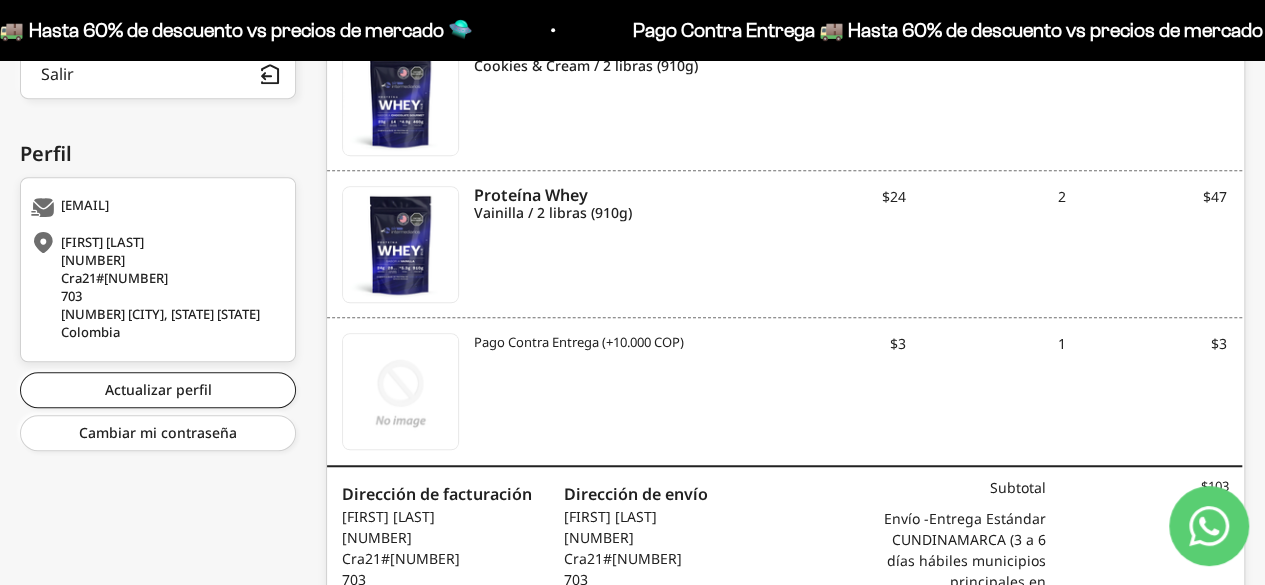scroll, scrollTop: 538, scrollLeft: 0, axis: vertical 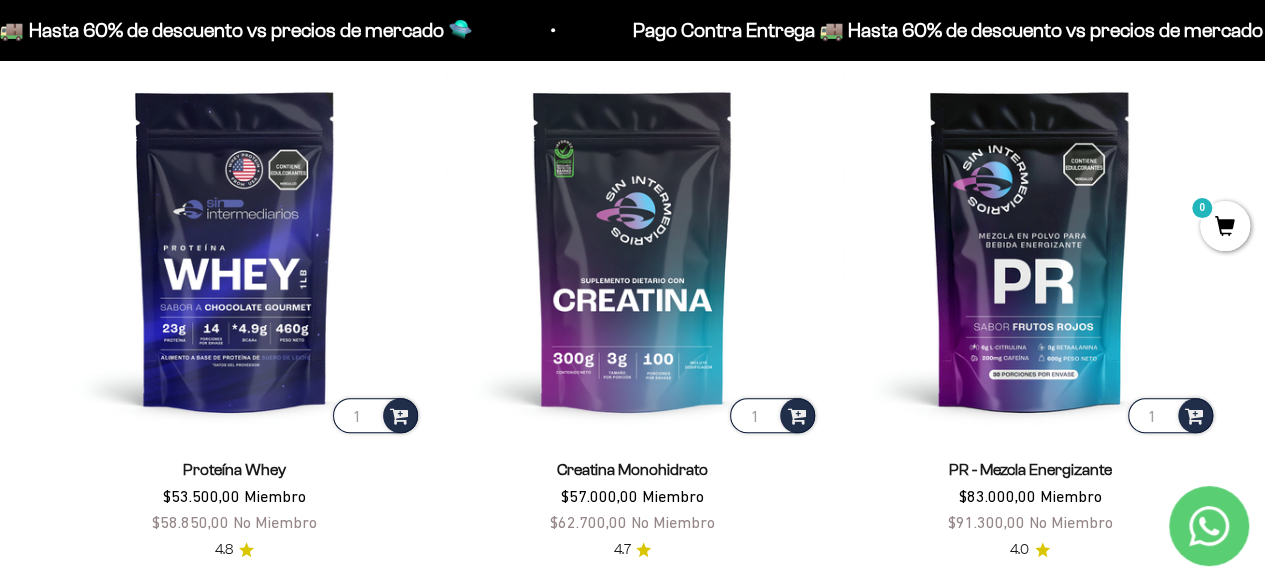 drag, startPoint x: 1275, startPoint y: 37, endPoint x: 1276, endPoint y: 85, distance: 48.010414 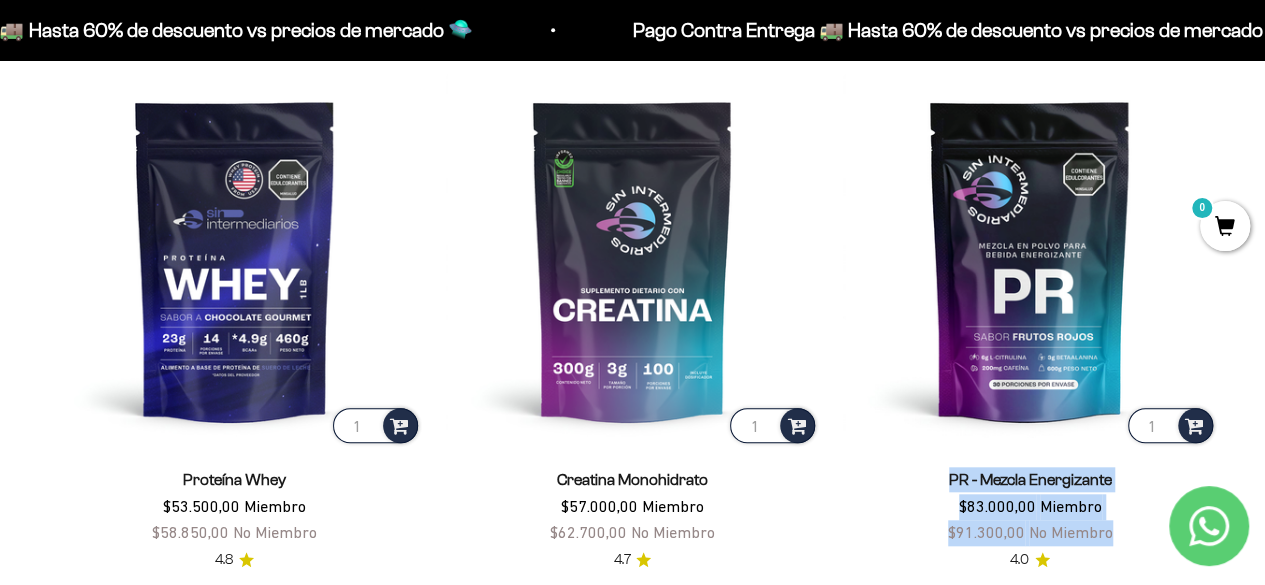 drag, startPoint x: 945, startPoint y: 475, endPoint x: 1116, endPoint y: 528, distance: 179.02513 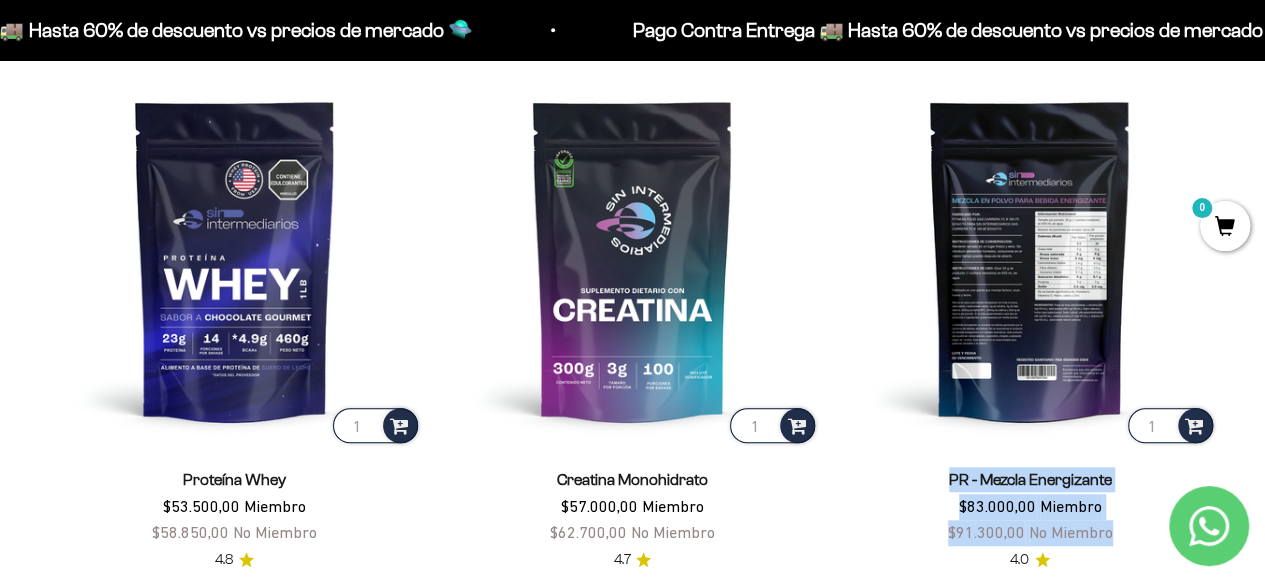 click at bounding box center [1030, 260] 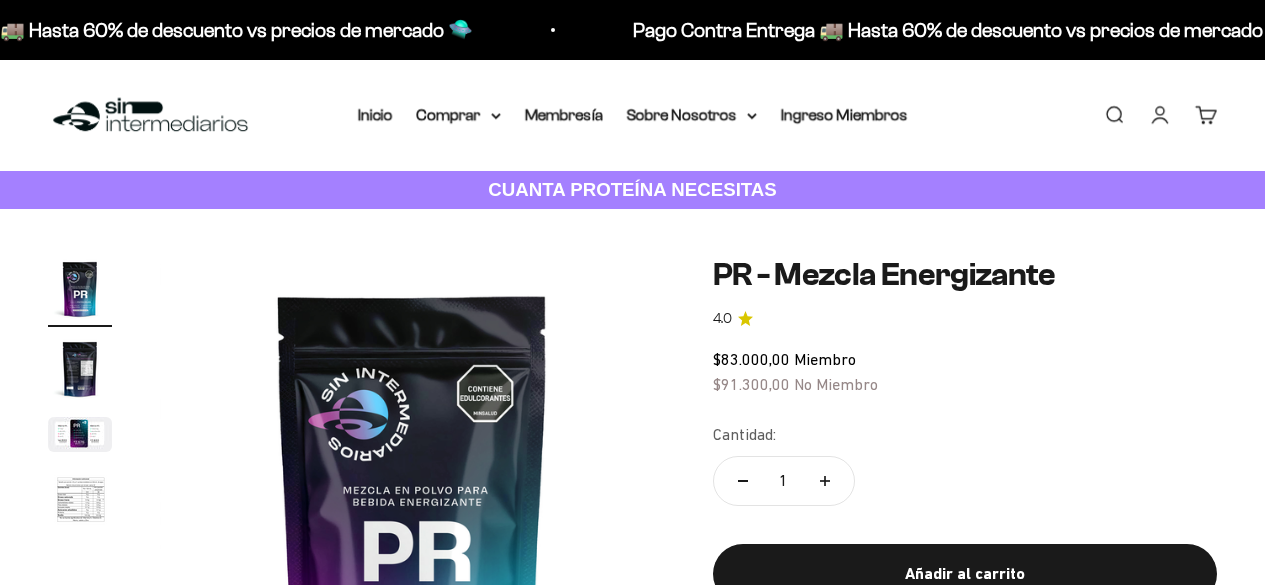 scroll, scrollTop: 0, scrollLeft: 0, axis: both 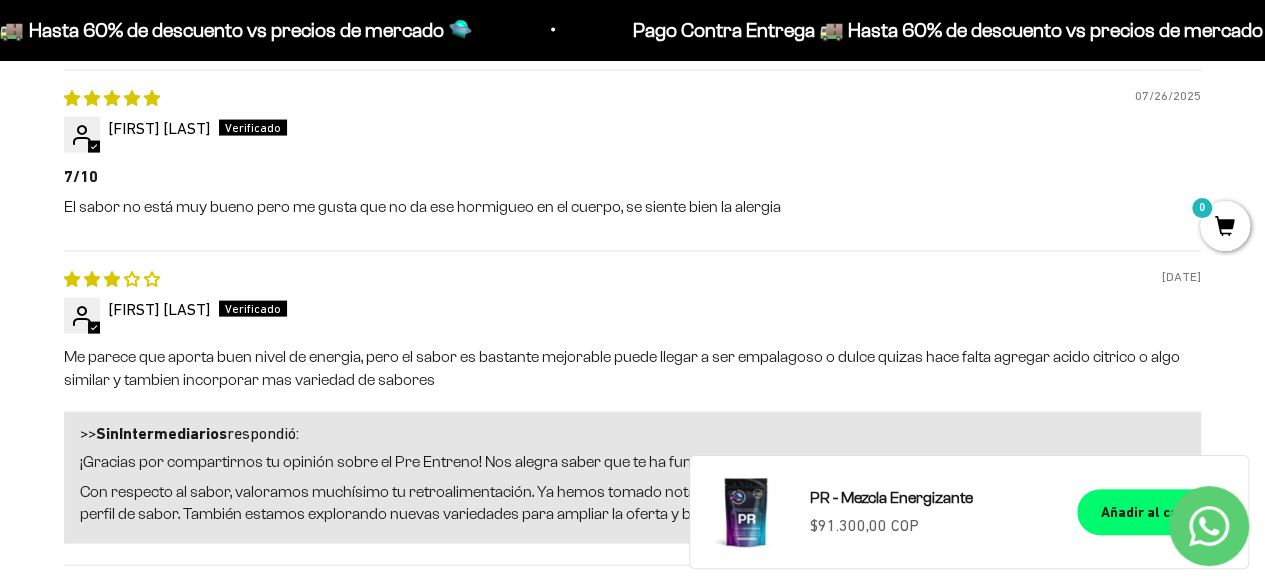 drag, startPoint x: 1272, startPoint y: 29, endPoint x: 1279, endPoint y: 252, distance: 223.10983 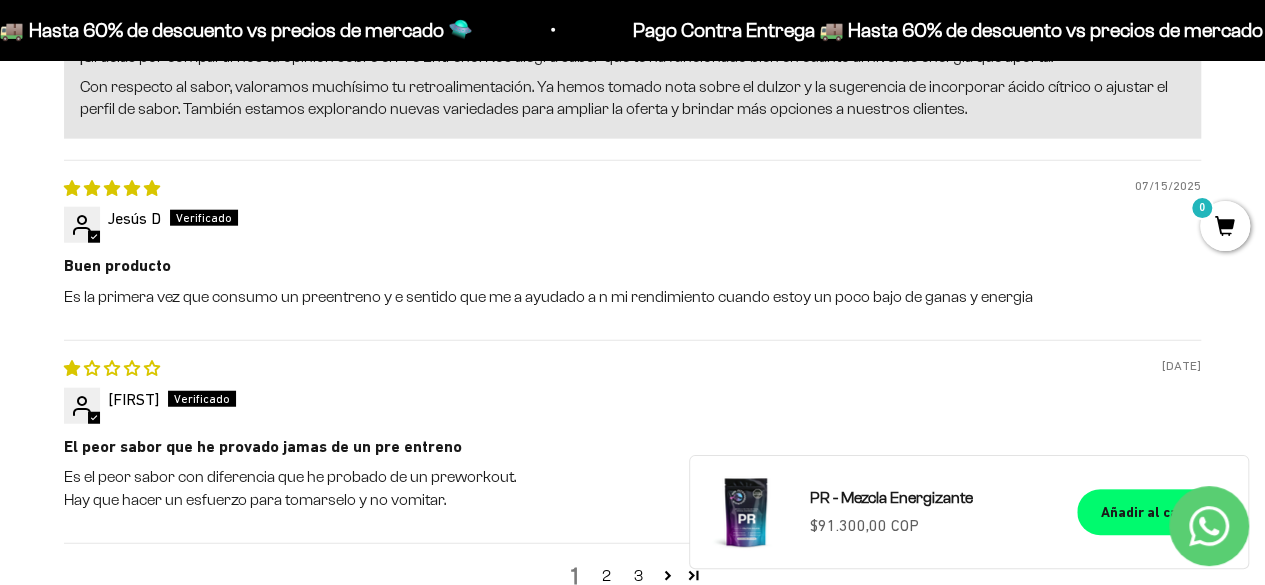 scroll, scrollTop: 2426, scrollLeft: 0, axis: vertical 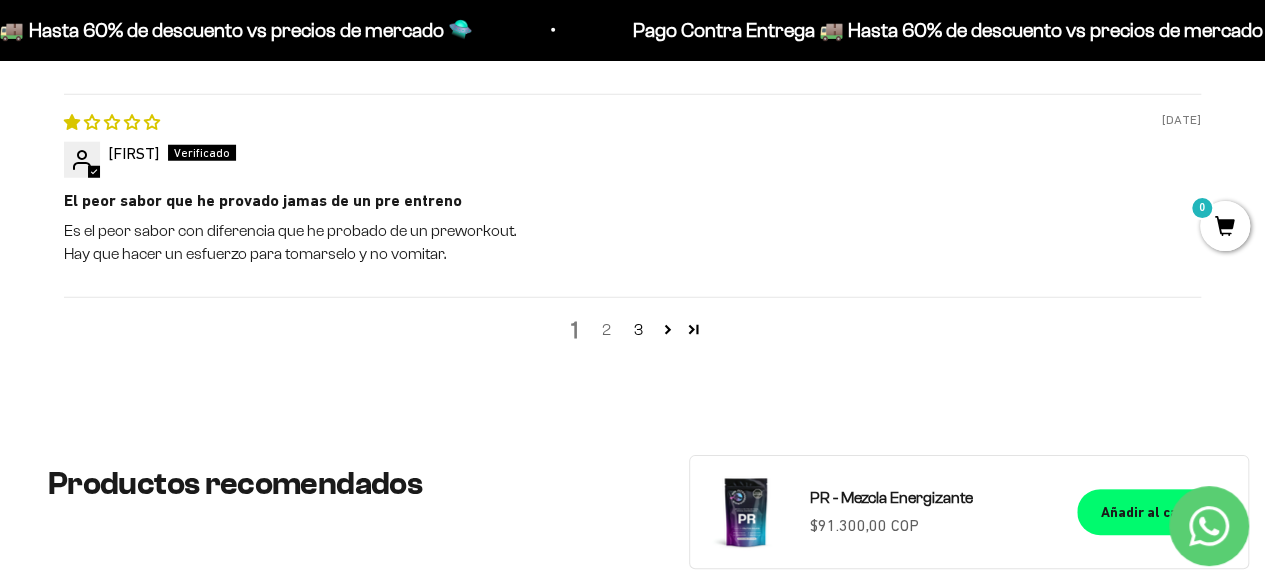 click on "2" at bounding box center (607, 330) 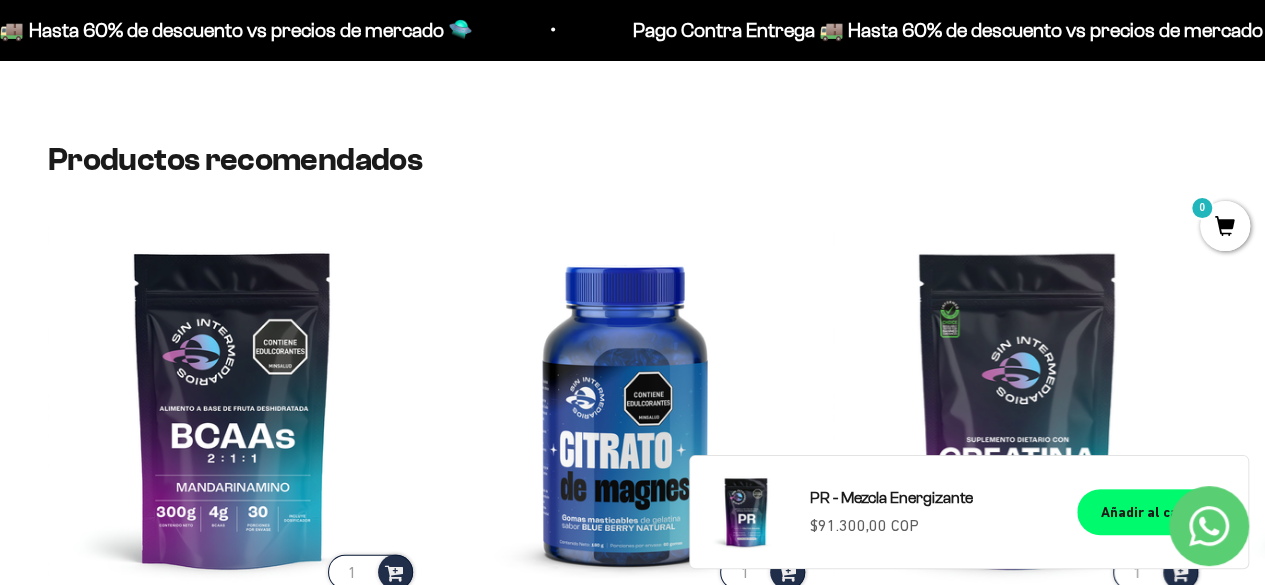 scroll, scrollTop: 1922, scrollLeft: 0, axis: vertical 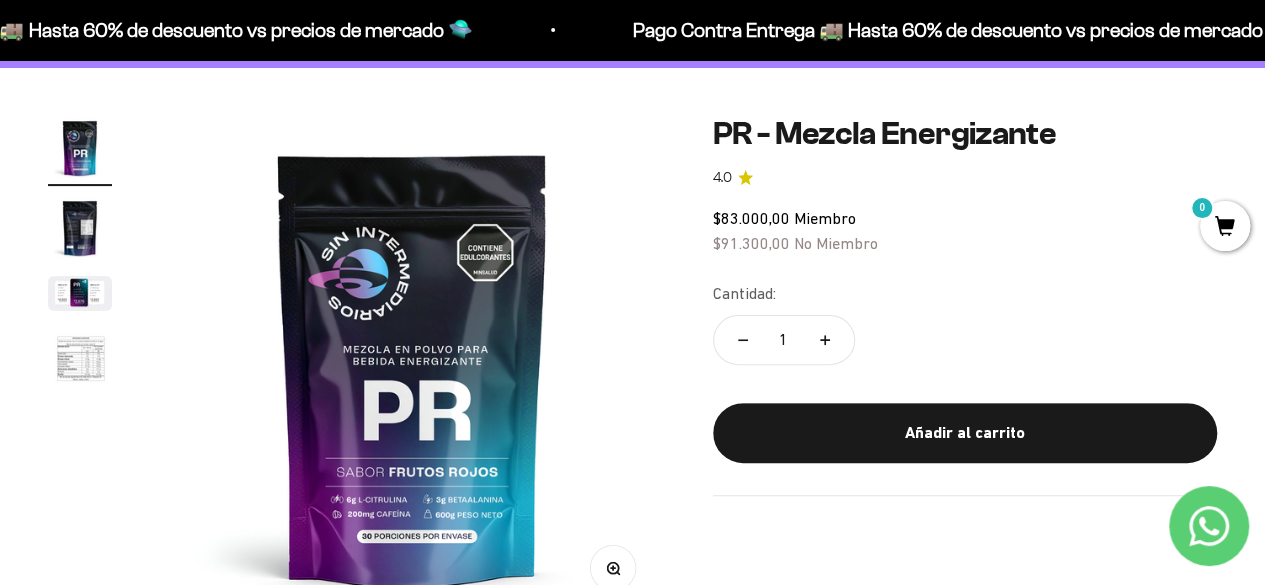 click on "Zoom
Ir al artículo 1
Ir al artículo 2
Ir al artículo 3
Ir al artículo 4
PR - Mezcla Energizante 4.0
$83.000,00   Miembro $91.300,00   No Miembro
Cantidad:
1
Añadir al carrito" at bounding box center [632, 368] 